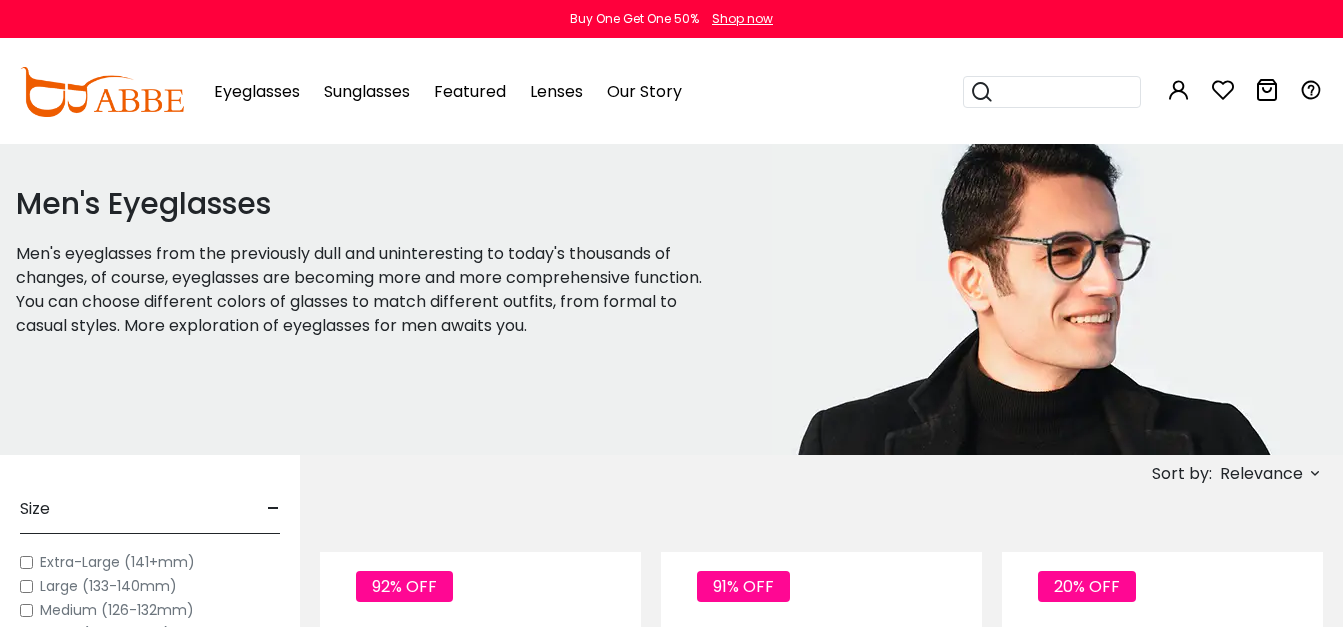 scroll, scrollTop: 0, scrollLeft: 0, axis: both 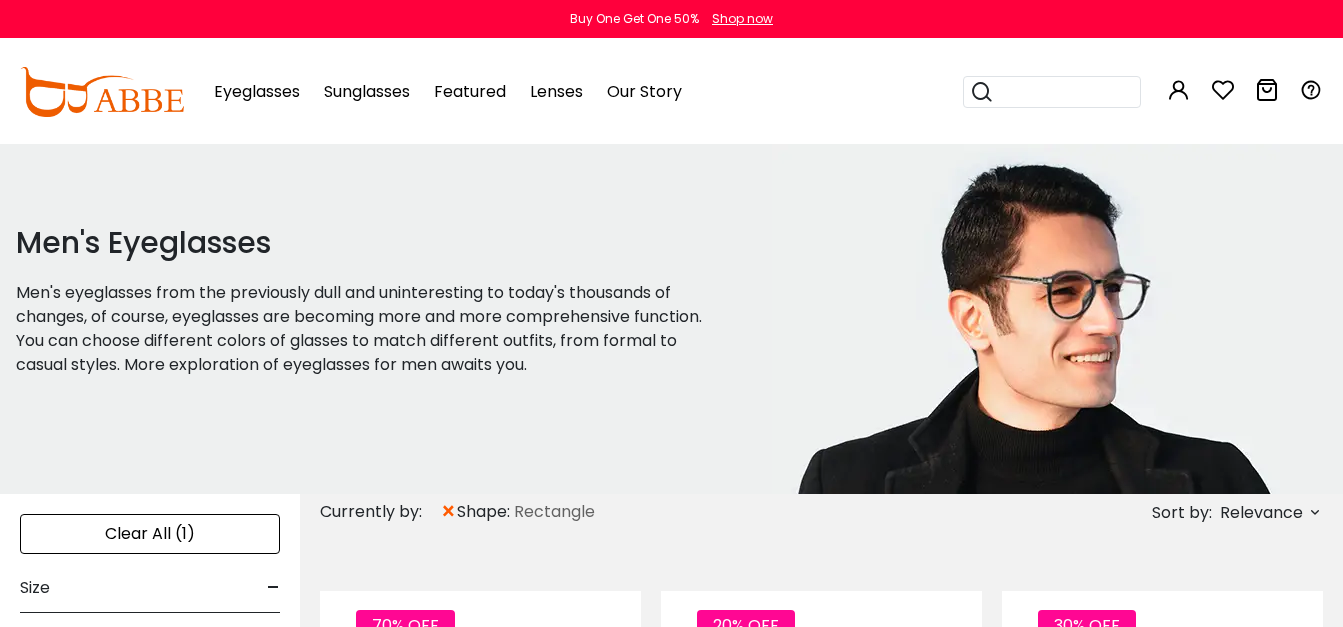 click on "Men's Eyeglasses
Men's eyeglasses from the previously dull and uninteresting to today's thousands of changes, of course, eyeglasses are becoming more and more comprehensive function. You can choose different colors of glasses to match different outfits, from formal to casual styles. More exploration of eyeglasses for men awaits you." at bounding box center (386, 319) 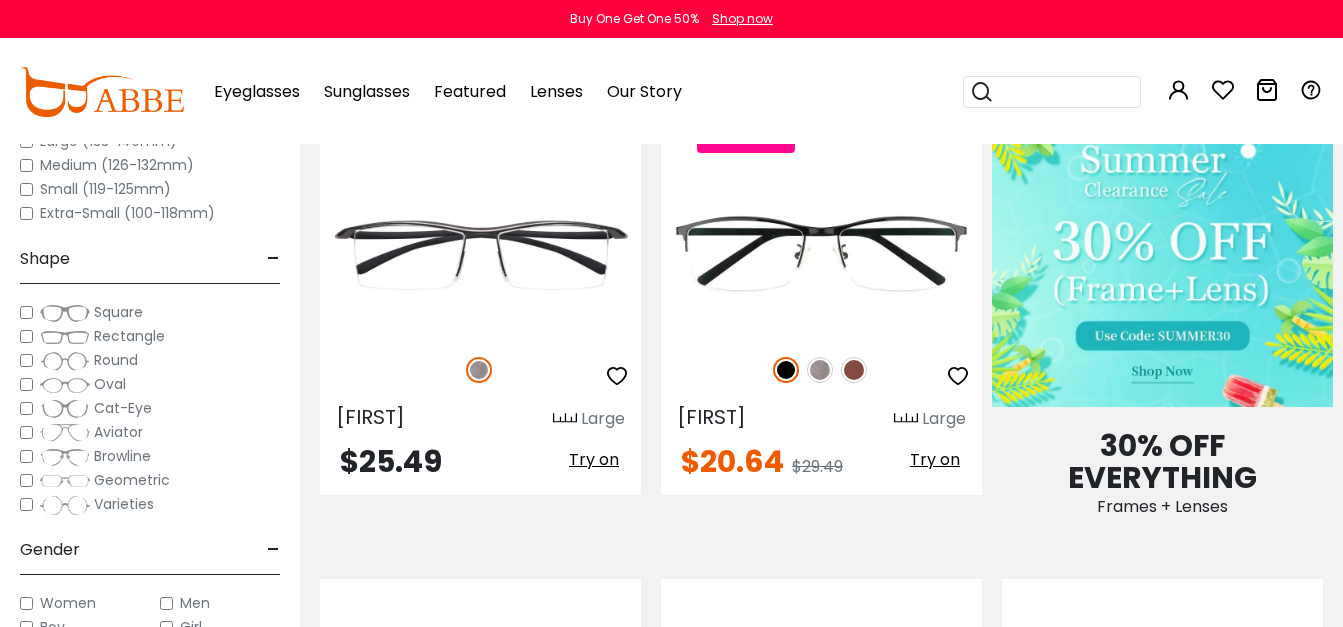 scroll, scrollTop: 1040, scrollLeft: 0, axis: vertical 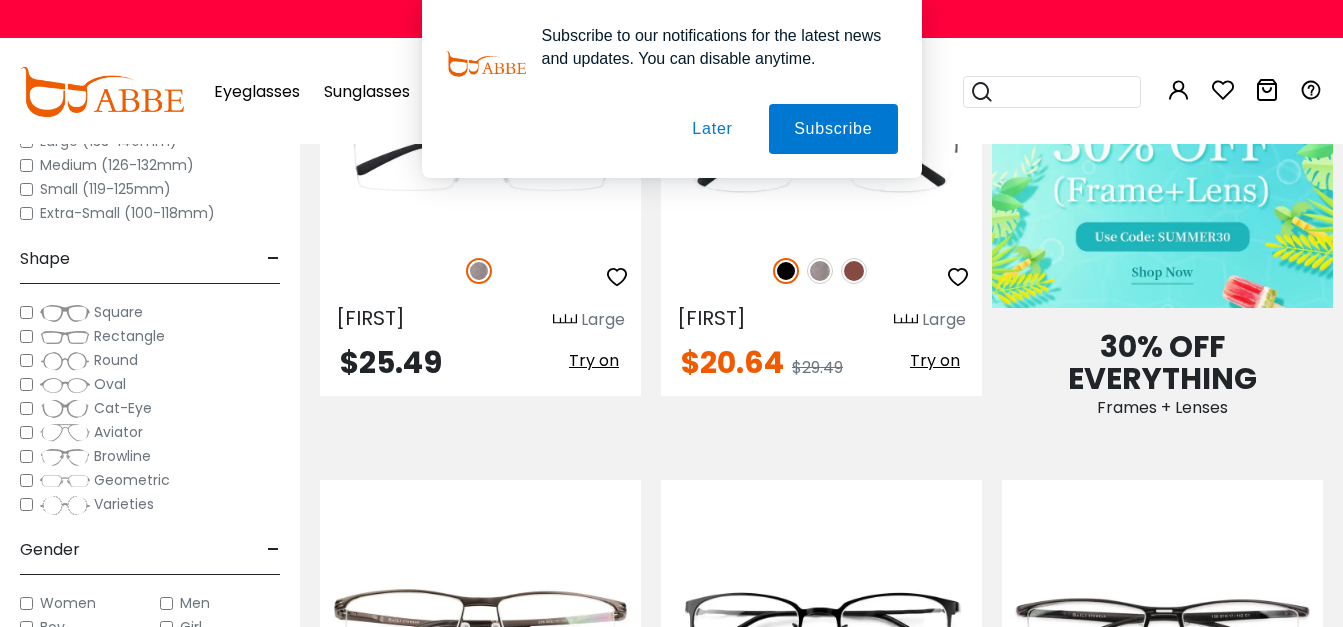 click on "Matthew
XL
$39.49
Try on" at bounding box center (480, 676) 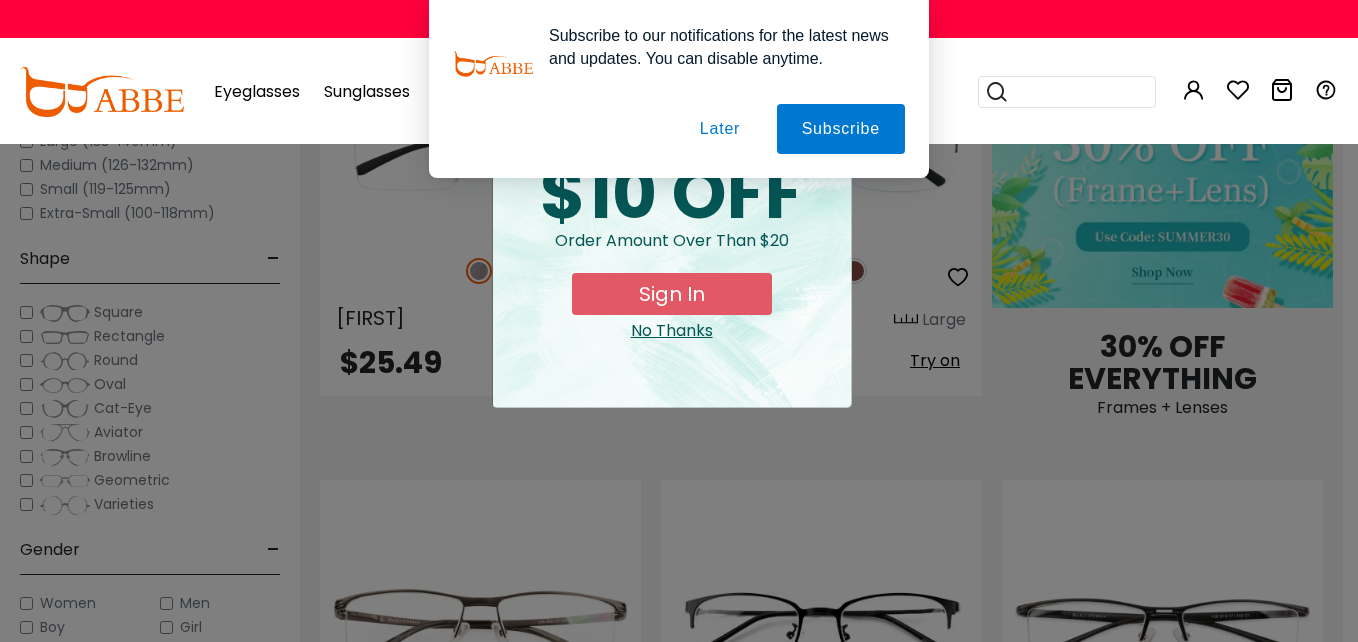 click on "Eyeglasses
Thanks for your subscription
Please use coupon code " NEWCOMER " to get high-quality frames for only $1 on your first order. We have a wide range of over 60 frames in stock to choose from.
Copy this coupon code by click the button below, or you can get this coupon code by checking your email laterly.
Copy
Buy One Get One 50%
Shop now" at bounding box center (679, 4721) 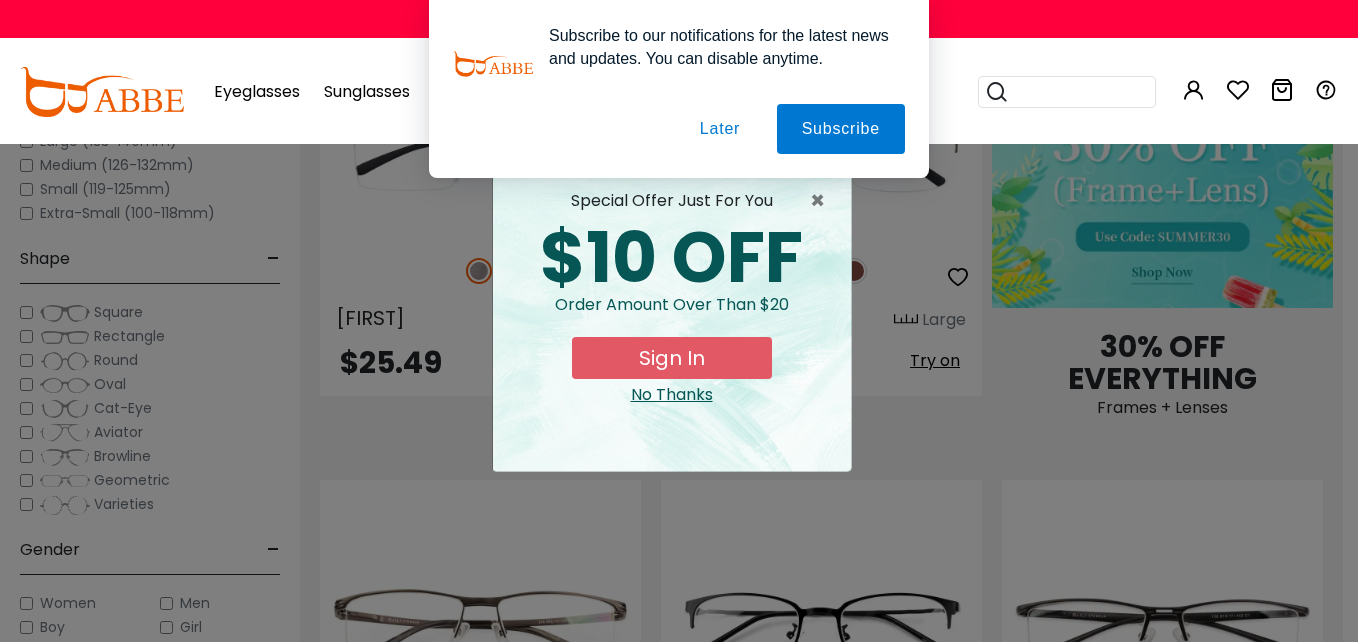 click on "Later" at bounding box center (0, 0) 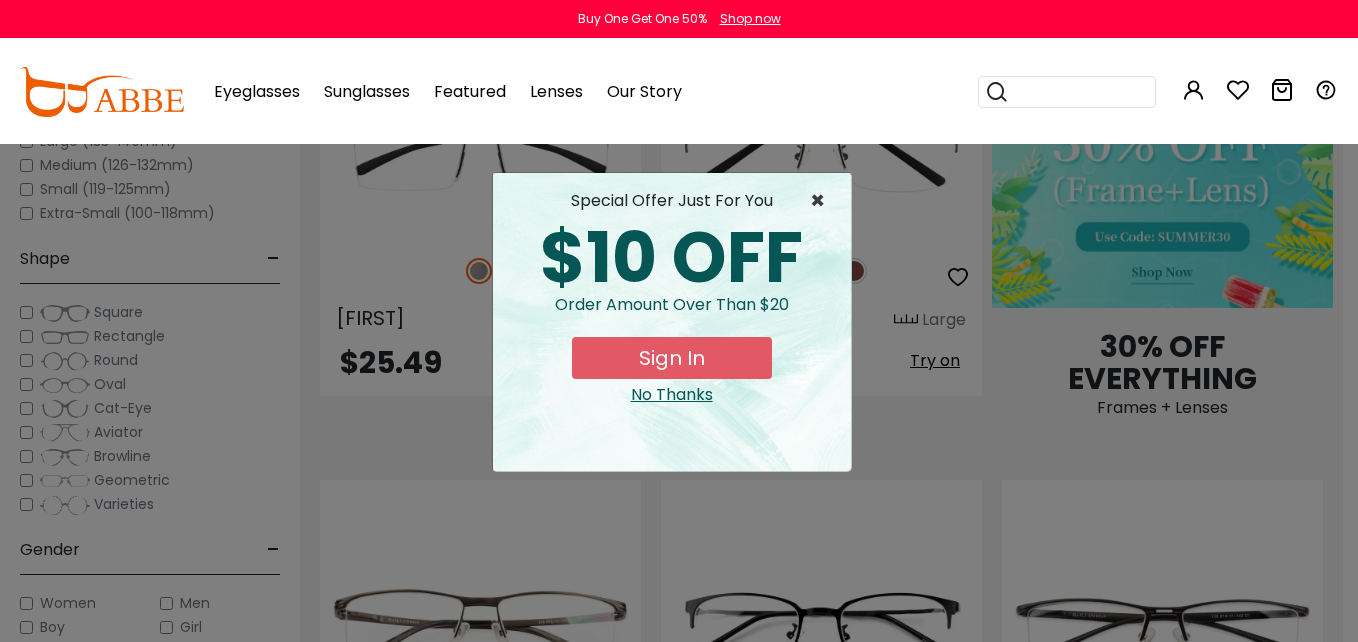 click on "×" at bounding box center (822, 201) 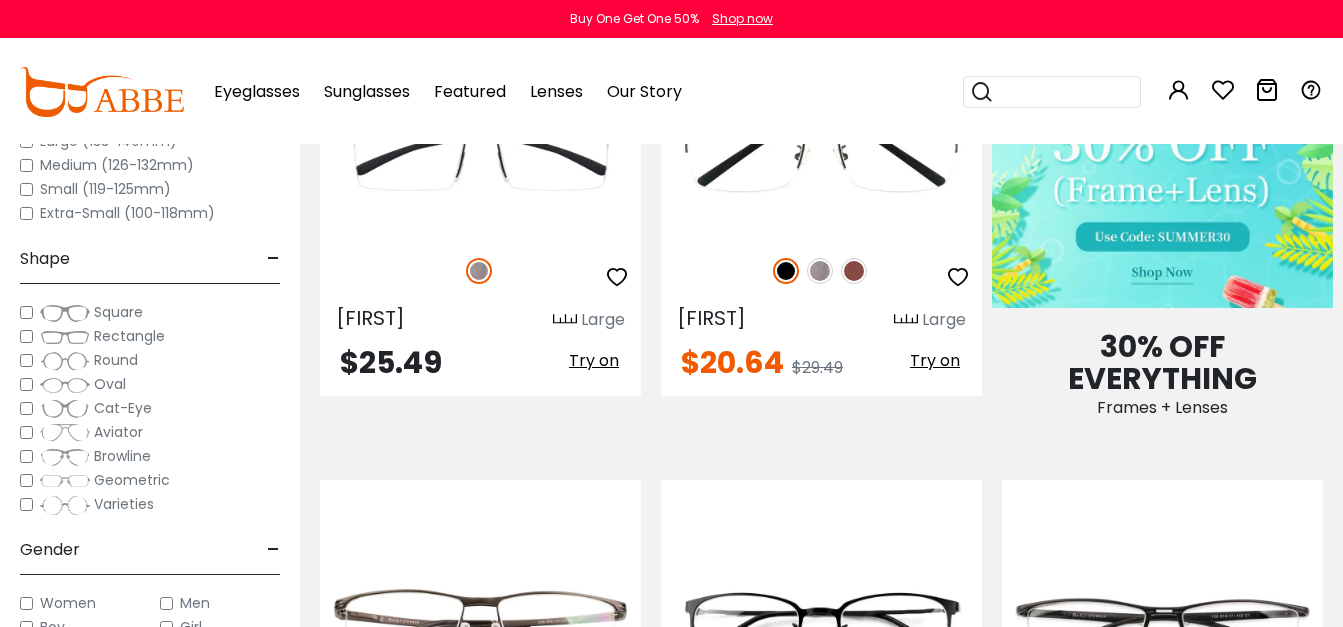 click on "-" at bounding box center [273, 259] 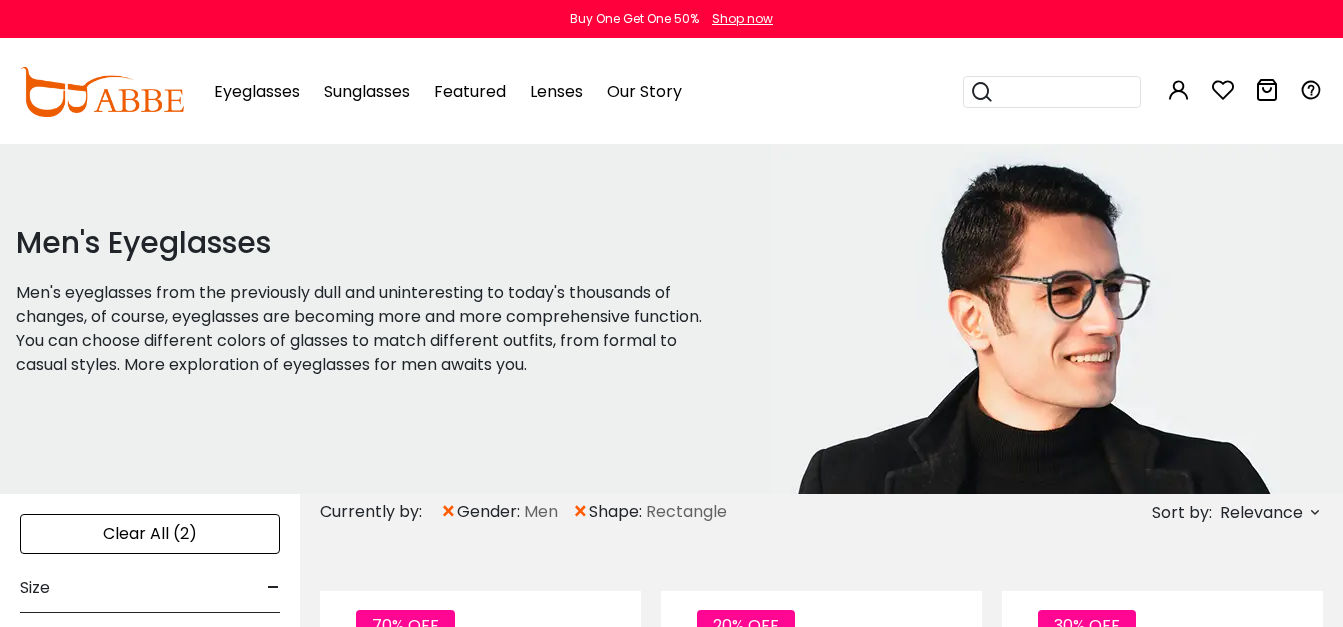 scroll, scrollTop: 0, scrollLeft: 0, axis: both 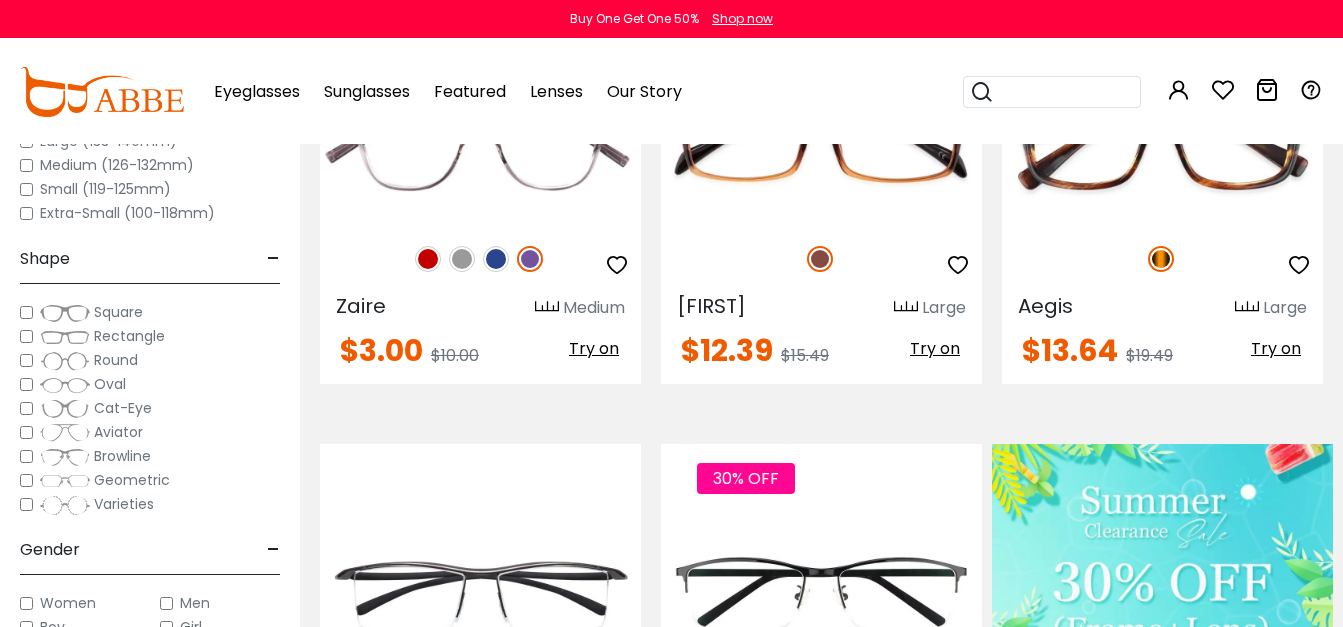 click on "Clear All (2)
Size
-
Extra-Large (141+mm)
Large (133-140mm)
Medium (126-132mm)
Small (119-125mm)
- -" at bounding box center (150, 298) 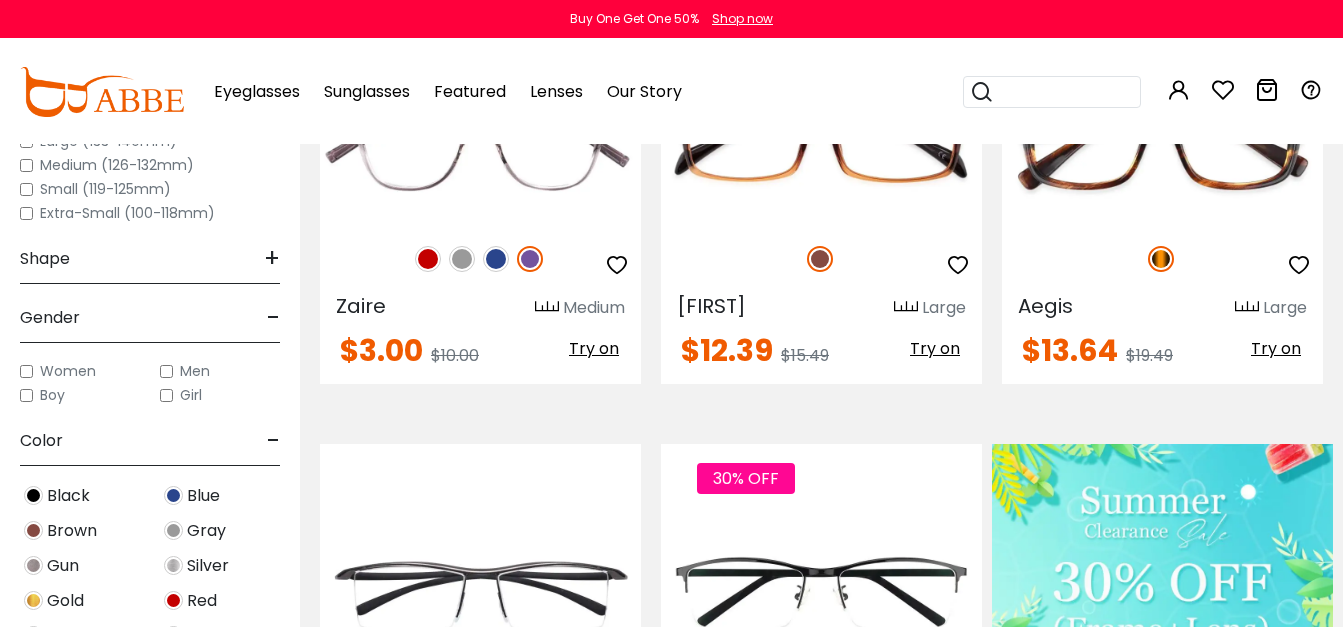 click on "-" at bounding box center (273, 441) 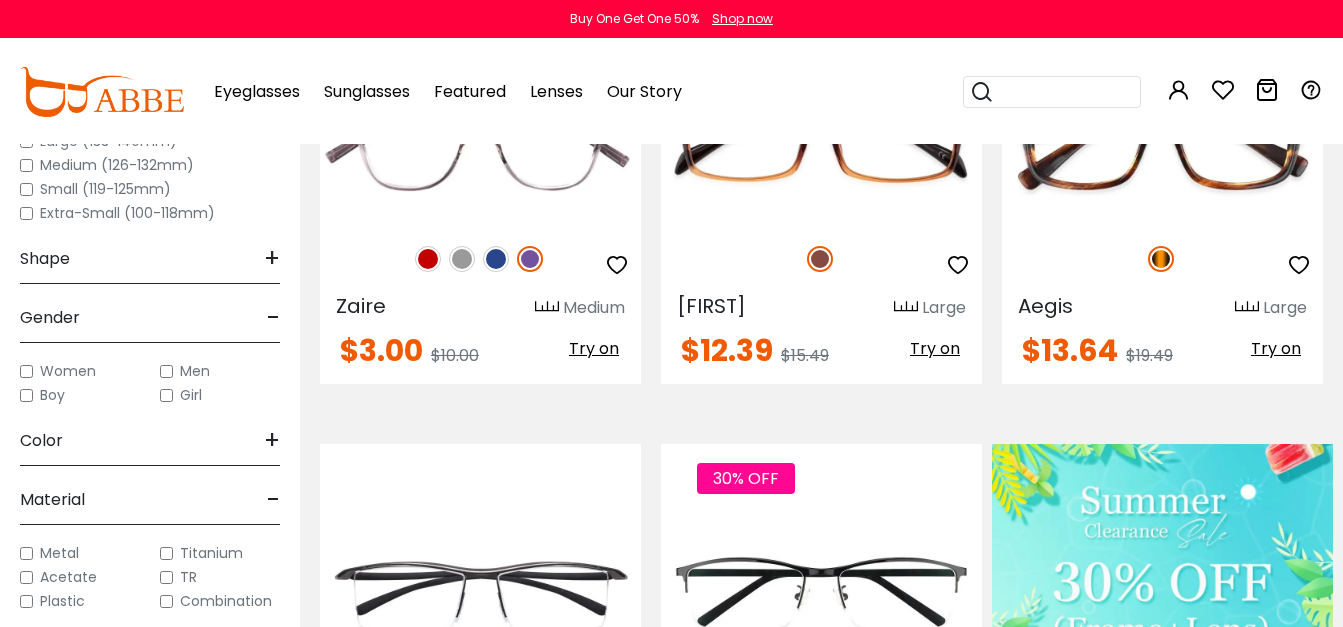 click on "Currently by:
×
gender:
Men
×
shape:
Rectangle" at bounding box center [821, 5002] 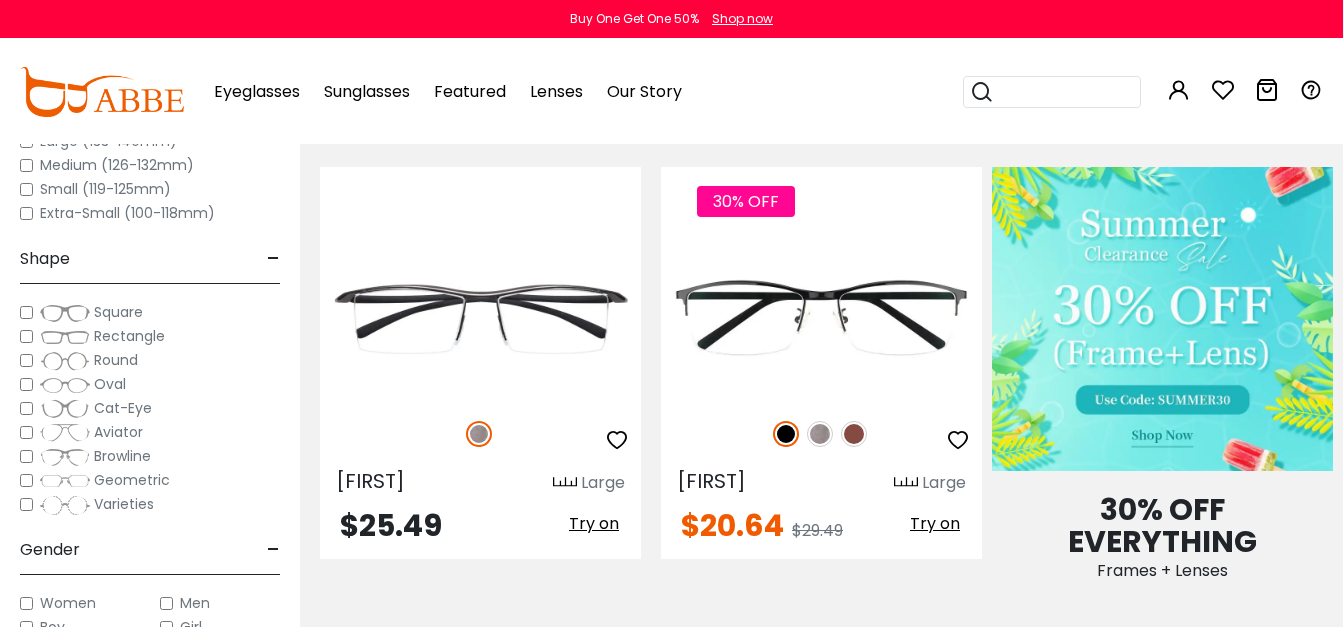 scroll, scrollTop: 880, scrollLeft: 0, axis: vertical 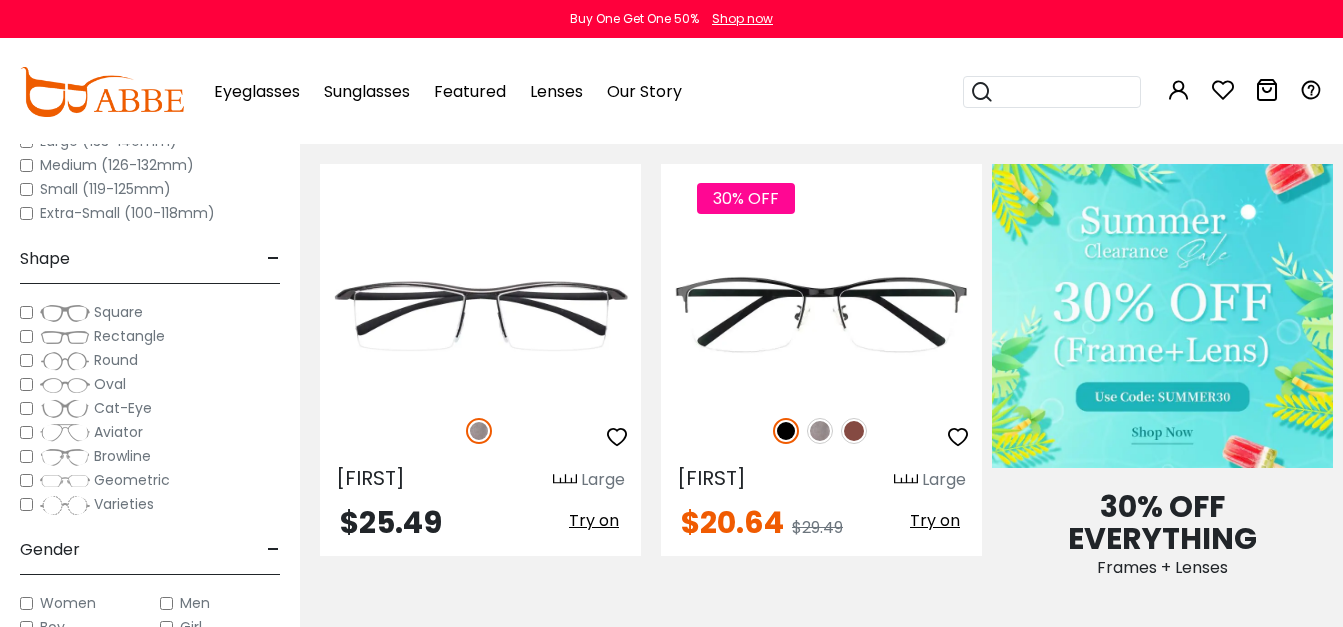 click on "-" at bounding box center [273, 550] 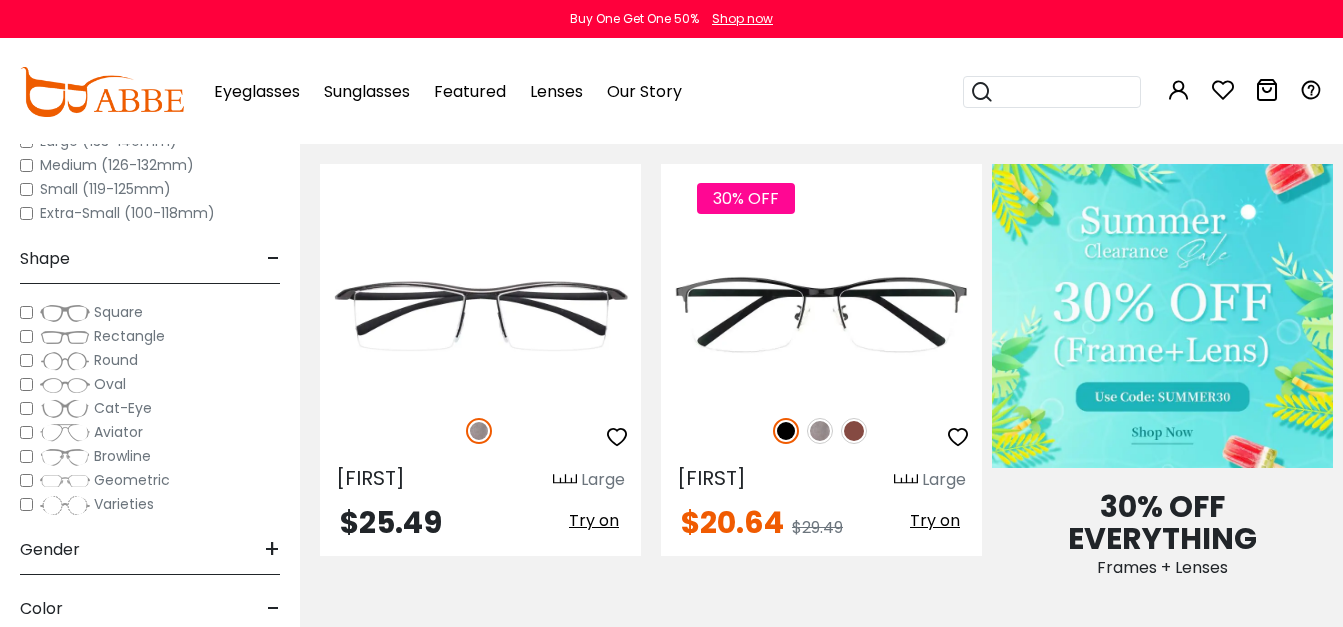 click on "-" at bounding box center (273, 259) 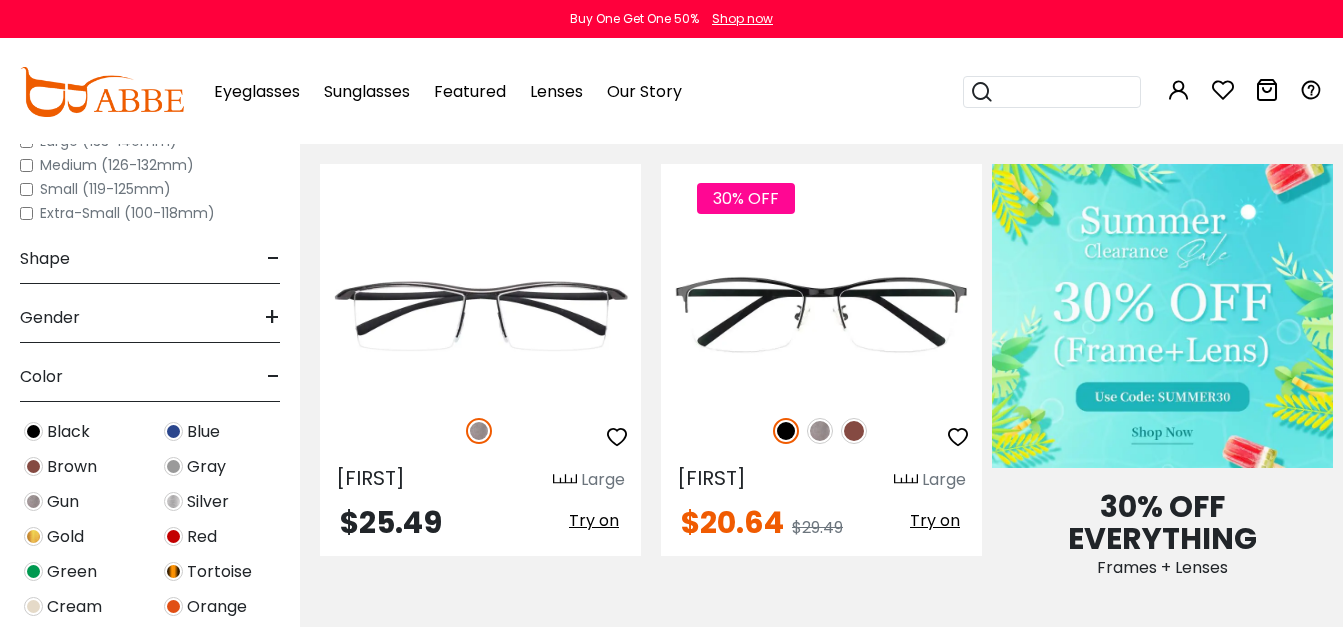 click on "-" at bounding box center [273, 377] 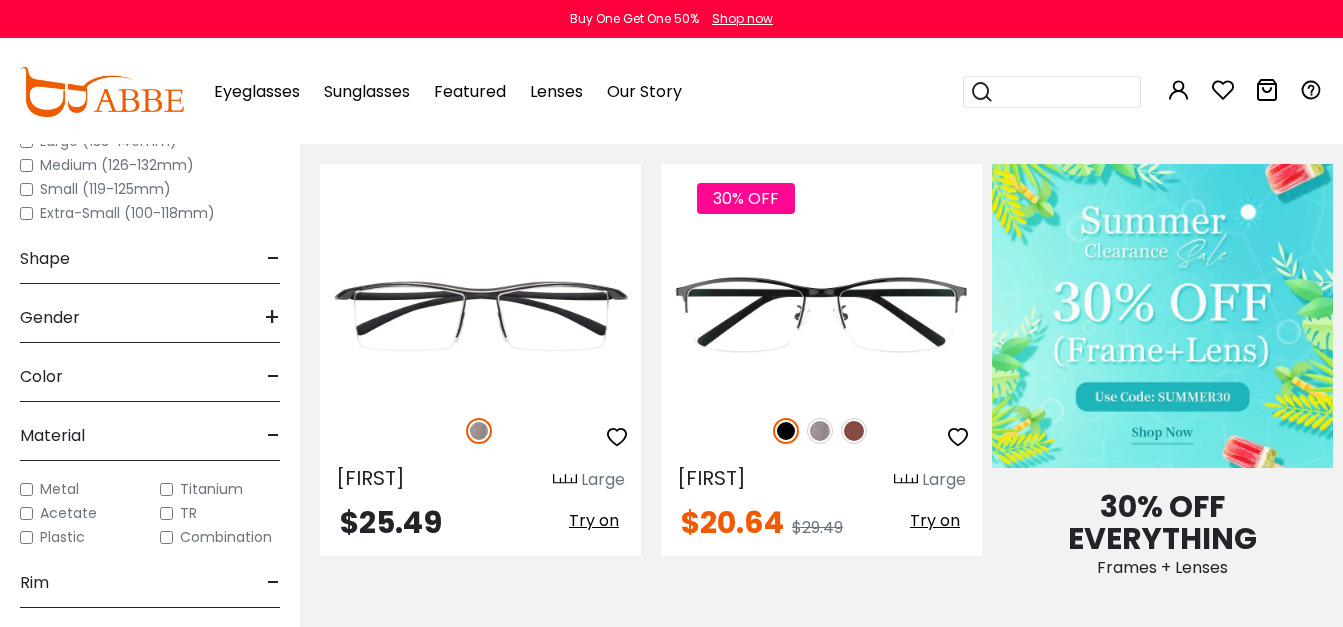 click on "-" at bounding box center [273, 436] 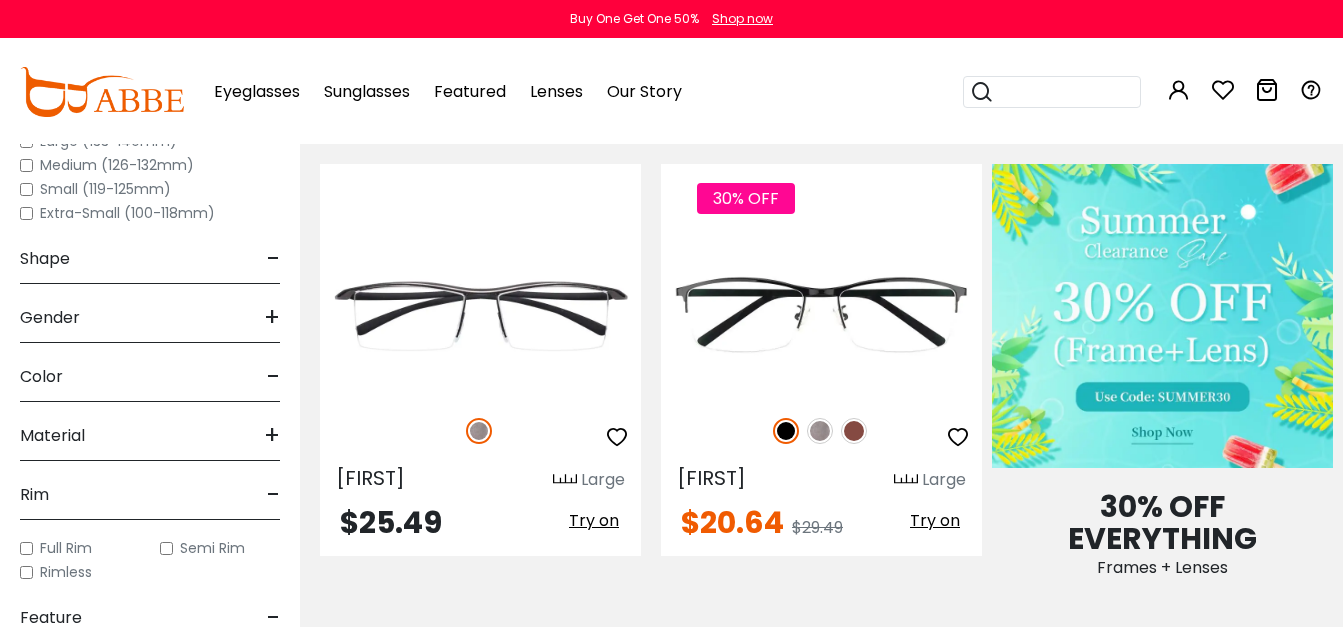 click on "-" at bounding box center (273, 495) 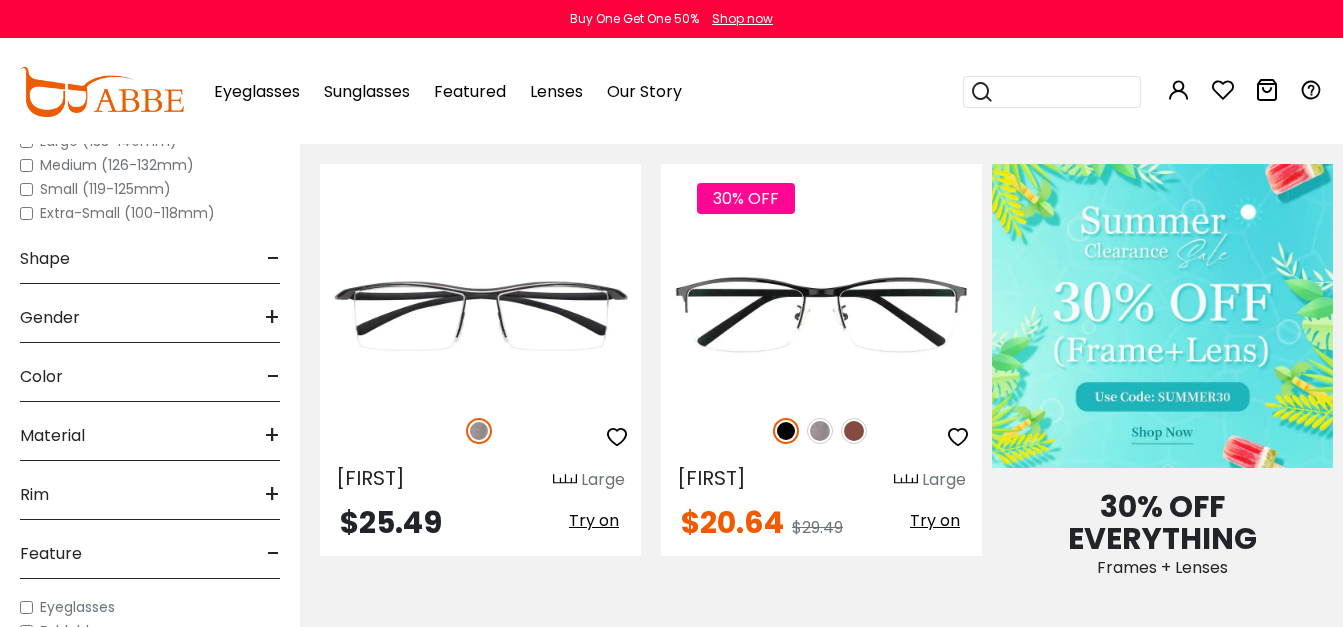click on "-" at bounding box center [273, 554] 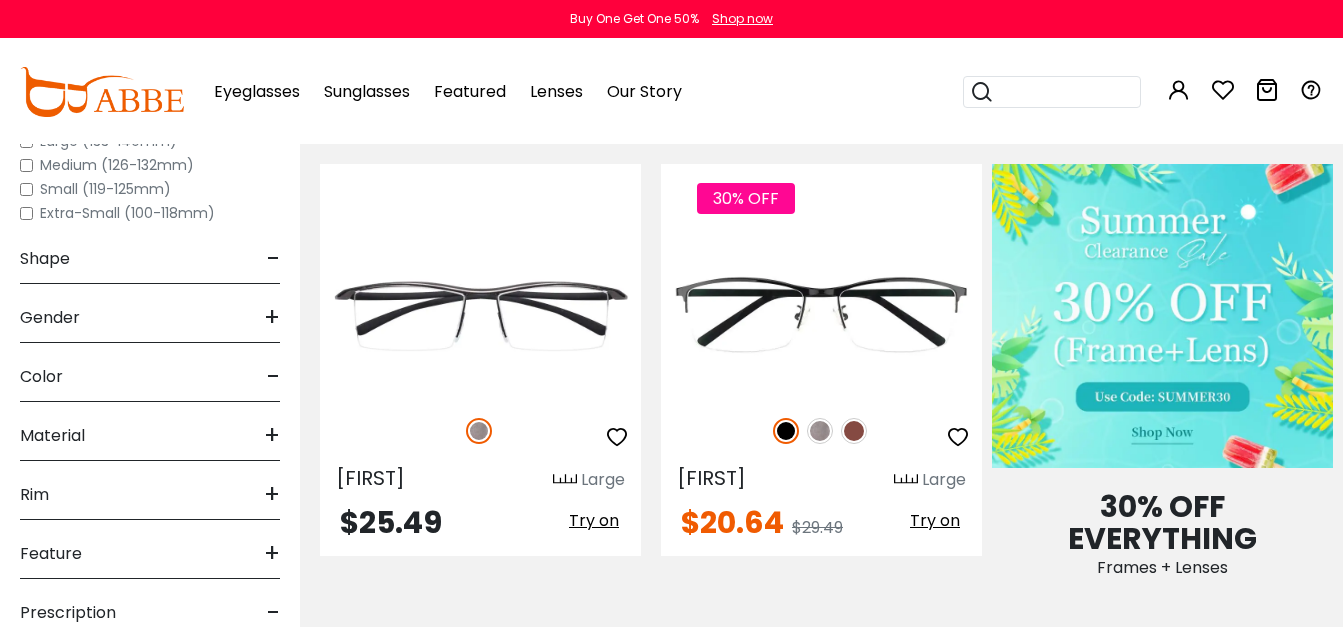 click on "+" at bounding box center (272, 554) 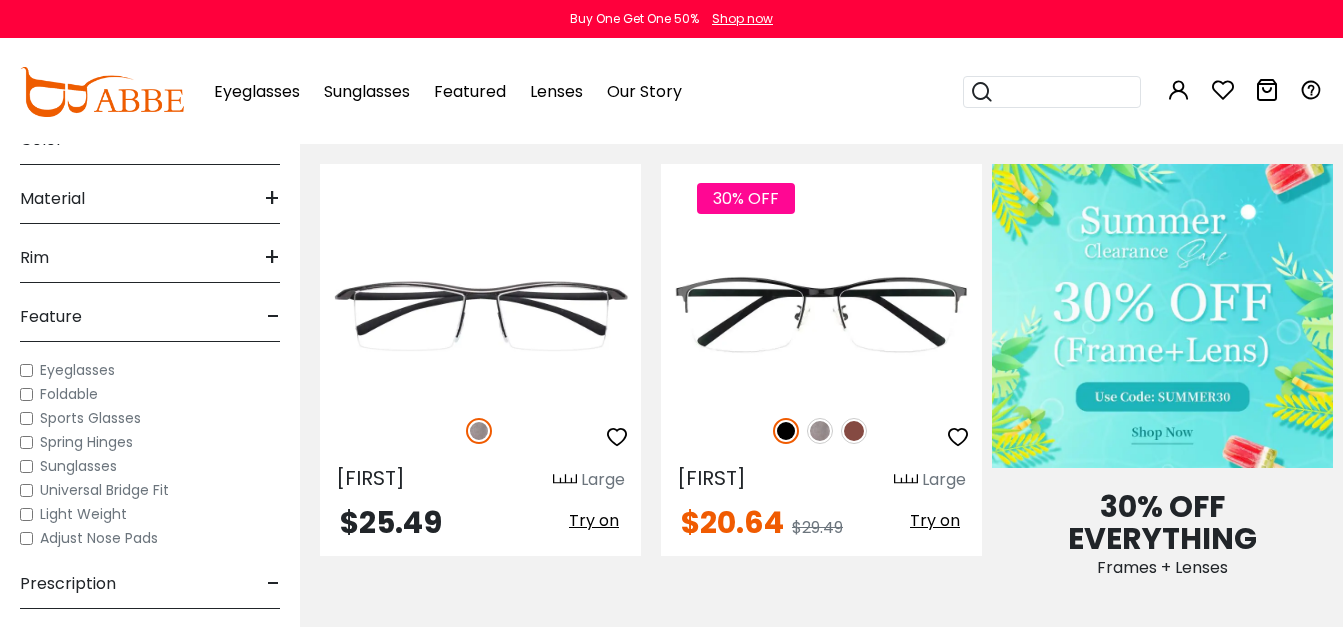 scroll, scrollTop: 240, scrollLeft: 0, axis: vertical 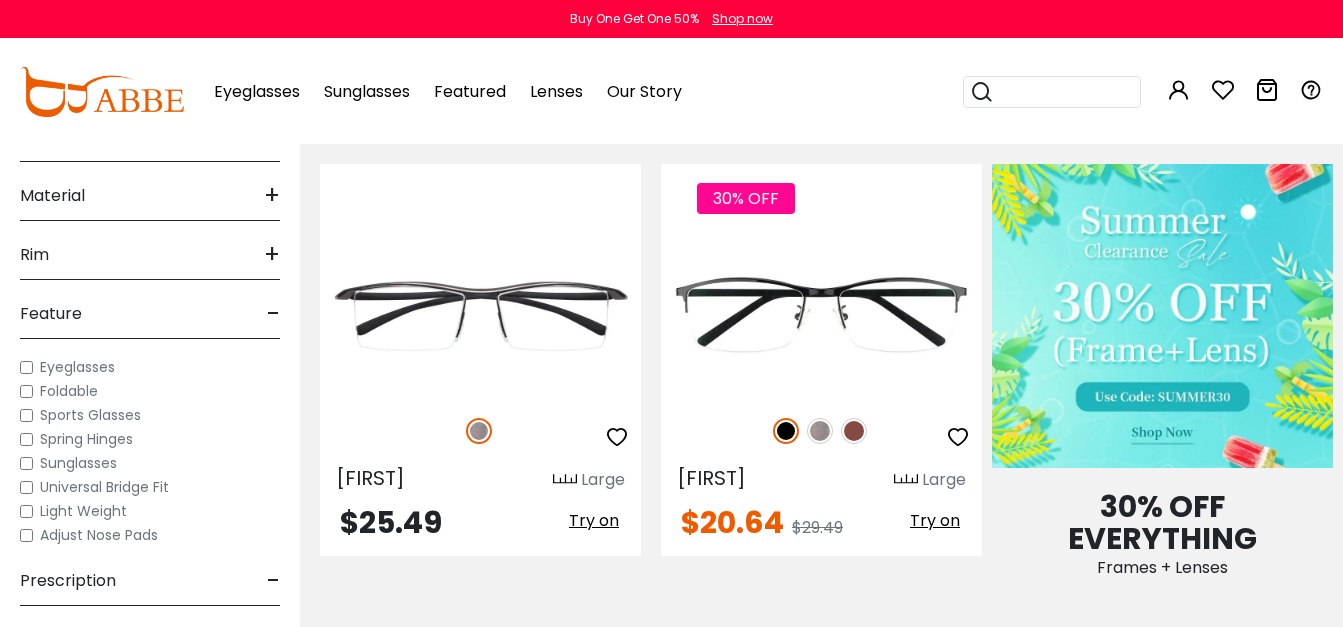 click on "Spring Hinges" at bounding box center [150, 439] 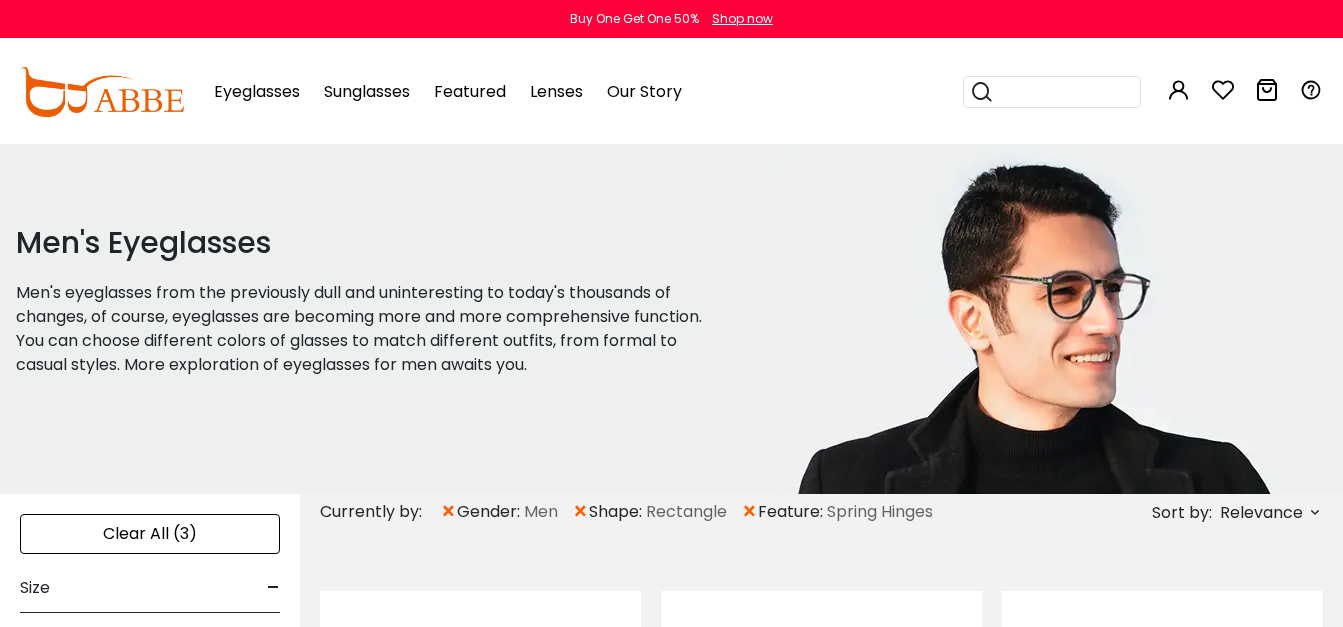 scroll, scrollTop: 0, scrollLeft: 0, axis: both 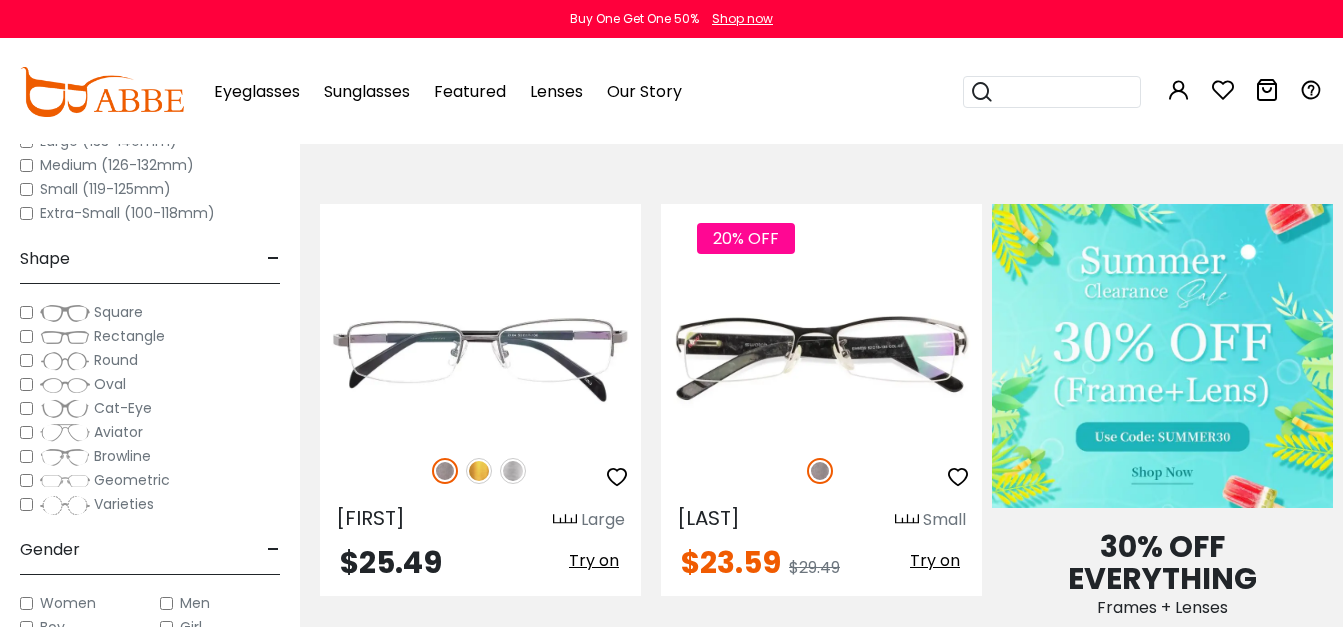 click on "-" at bounding box center (273, 550) 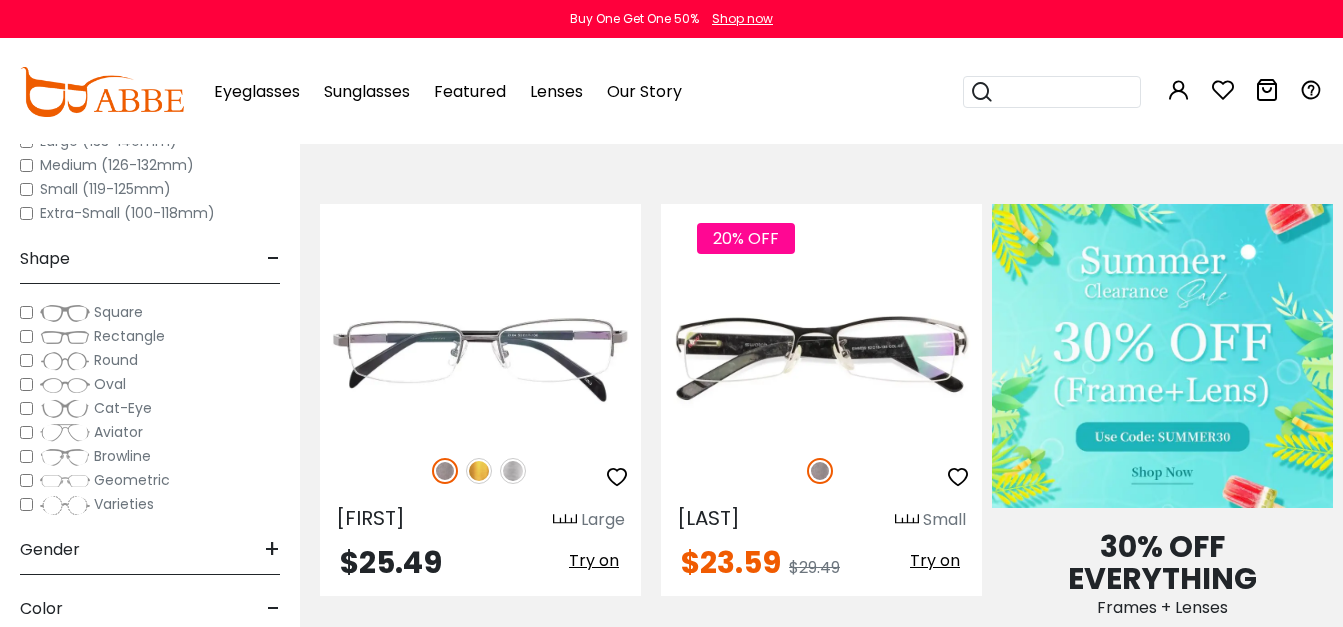 click on "-" at bounding box center [273, 259] 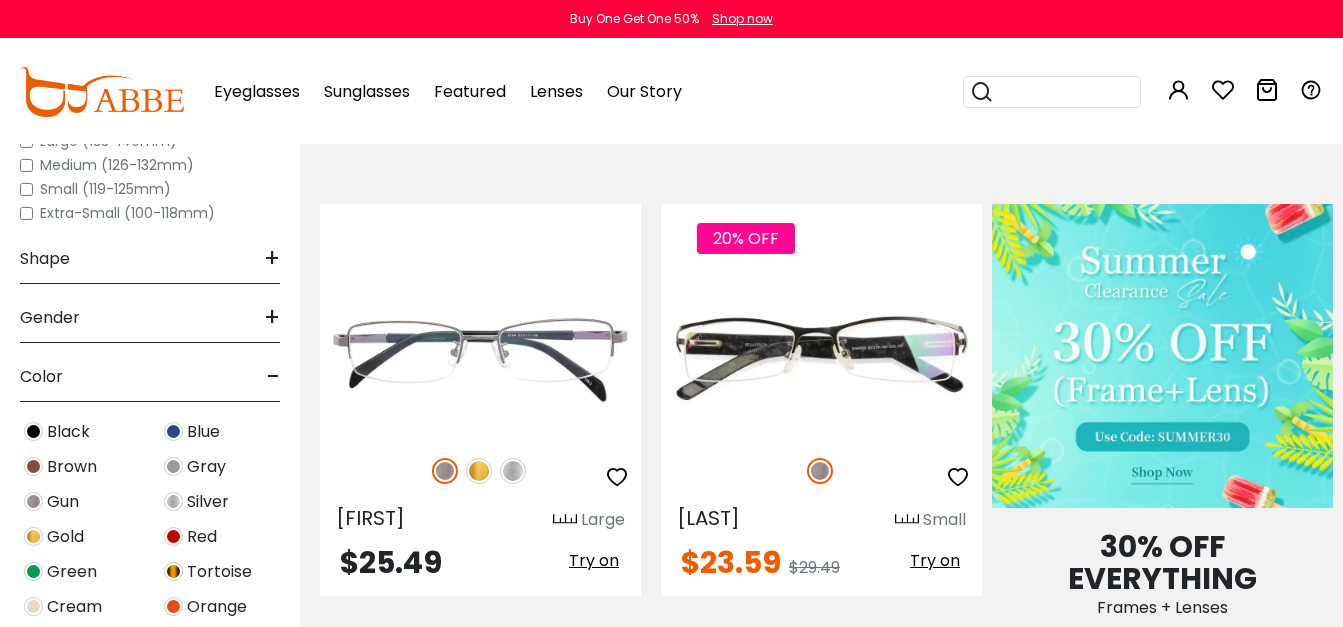 click on "-" at bounding box center (273, 377) 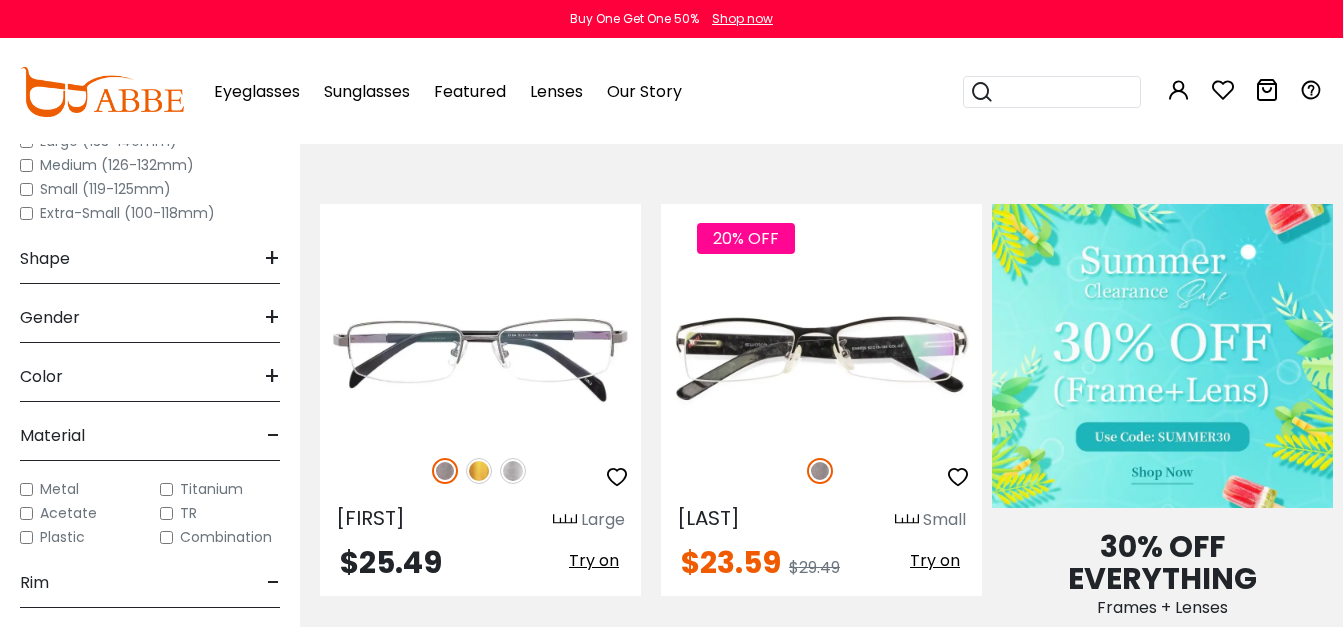 click on "-" at bounding box center (273, 436) 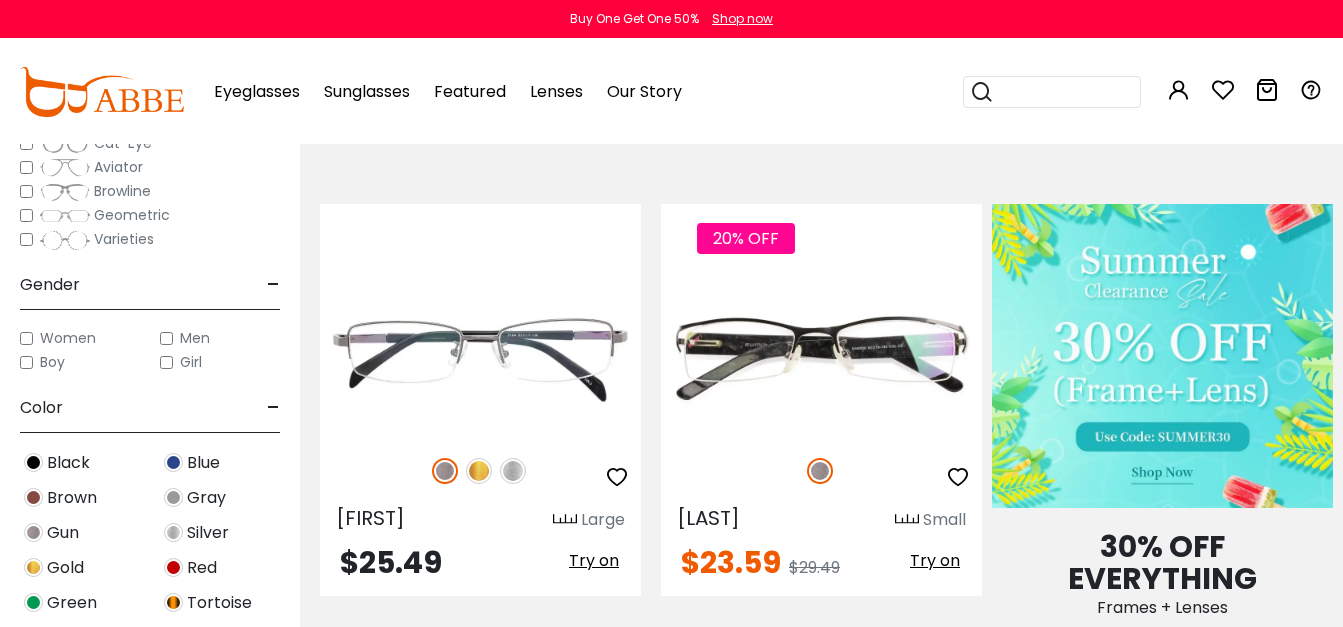 scroll, scrollTop: 554, scrollLeft: 0, axis: vertical 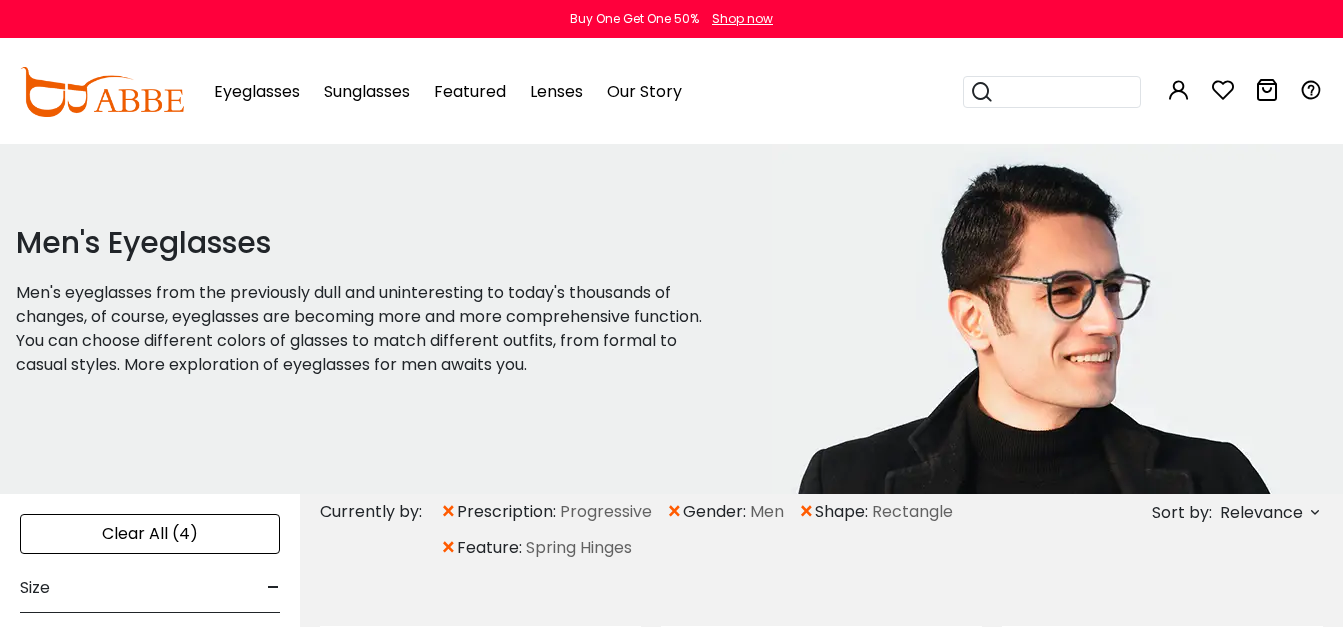 click on "Men's Eyeglasses
Men's eyeglasses from the previously dull and uninteresting to today's thousands of changes, of course, eyeglasses are becoming more and more comprehensive function. You can choose different colors of glasses to match different outfits, from formal to casual styles. More exploration of eyeglasses for men awaits you." at bounding box center (386, 319) 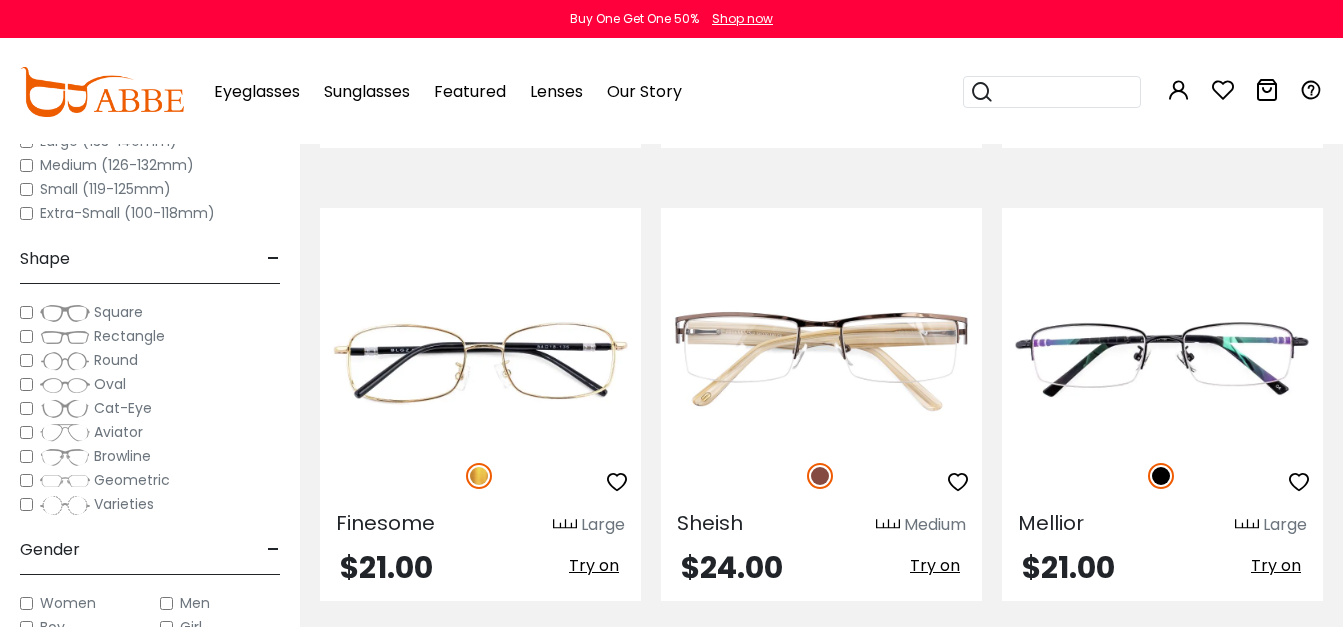 scroll, scrollTop: 3160, scrollLeft: 0, axis: vertical 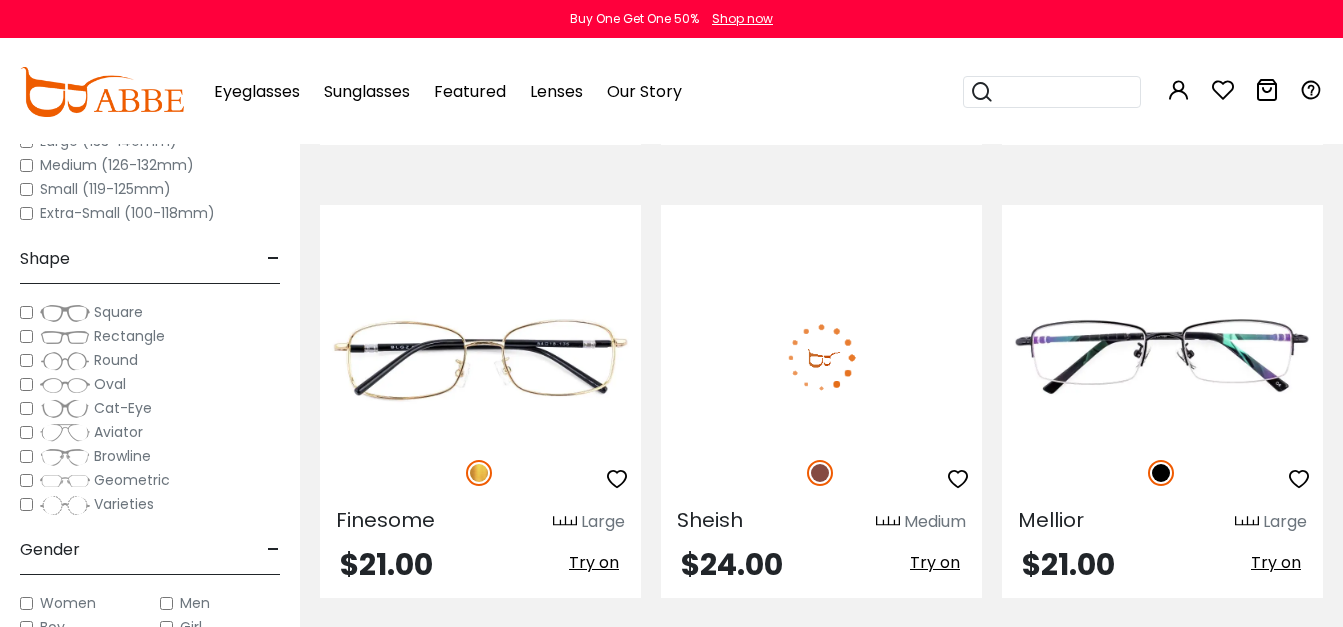 click on "Try on" at bounding box center [935, 562] 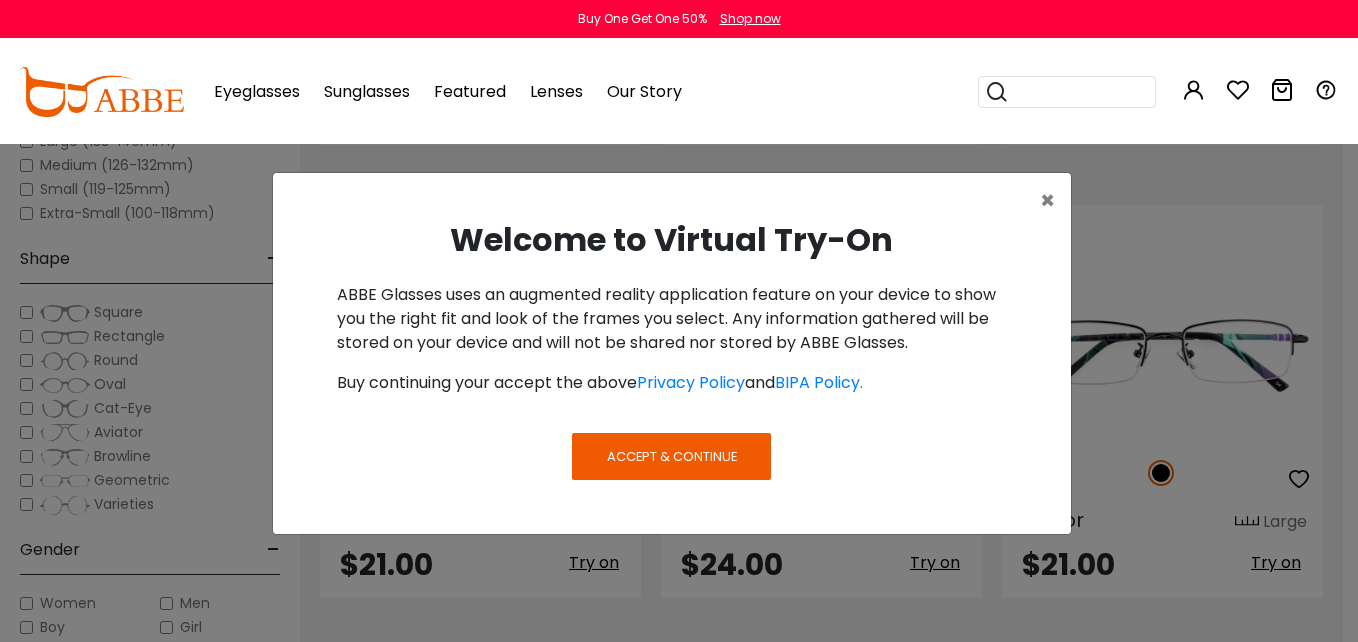 click on "Accept & Continue" at bounding box center (671, 456) 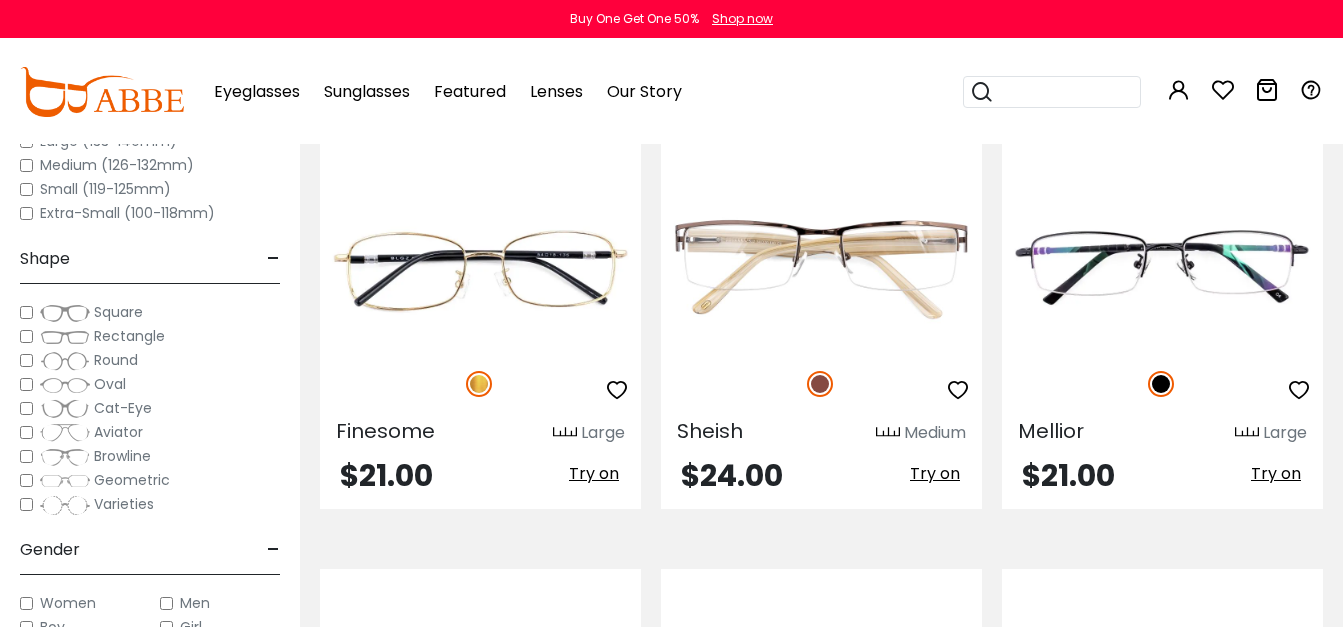 scroll, scrollTop: 3280, scrollLeft: 0, axis: vertical 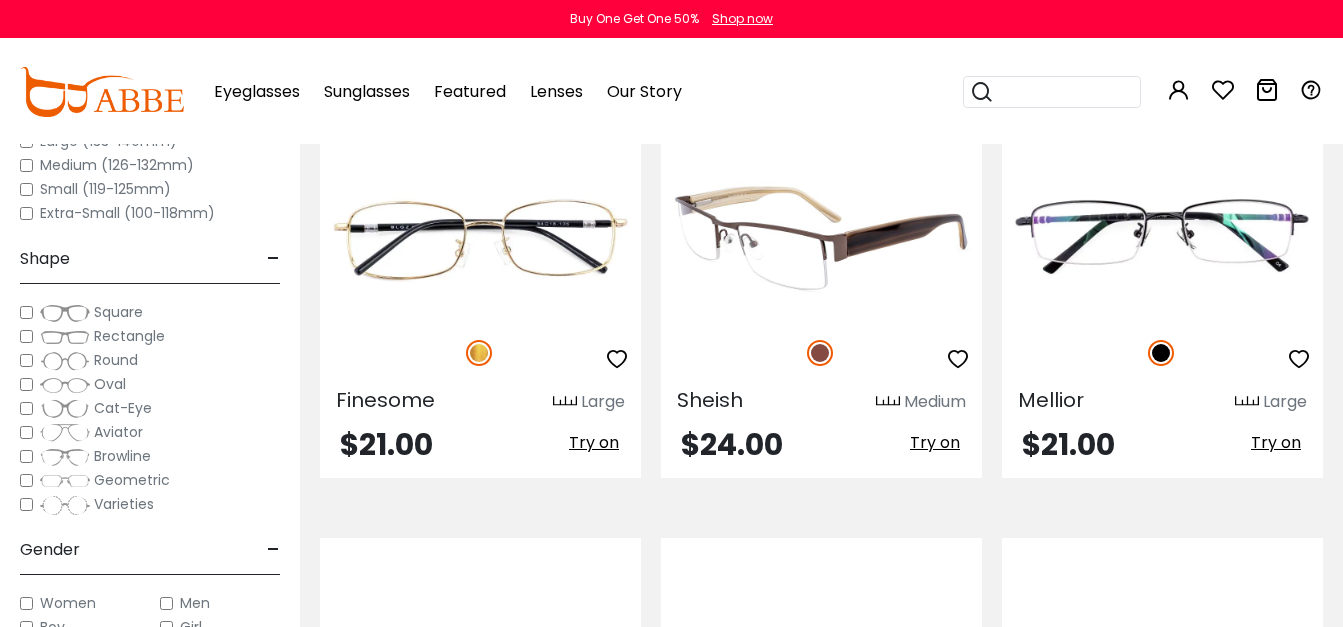 click at bounding box center (821, 237) 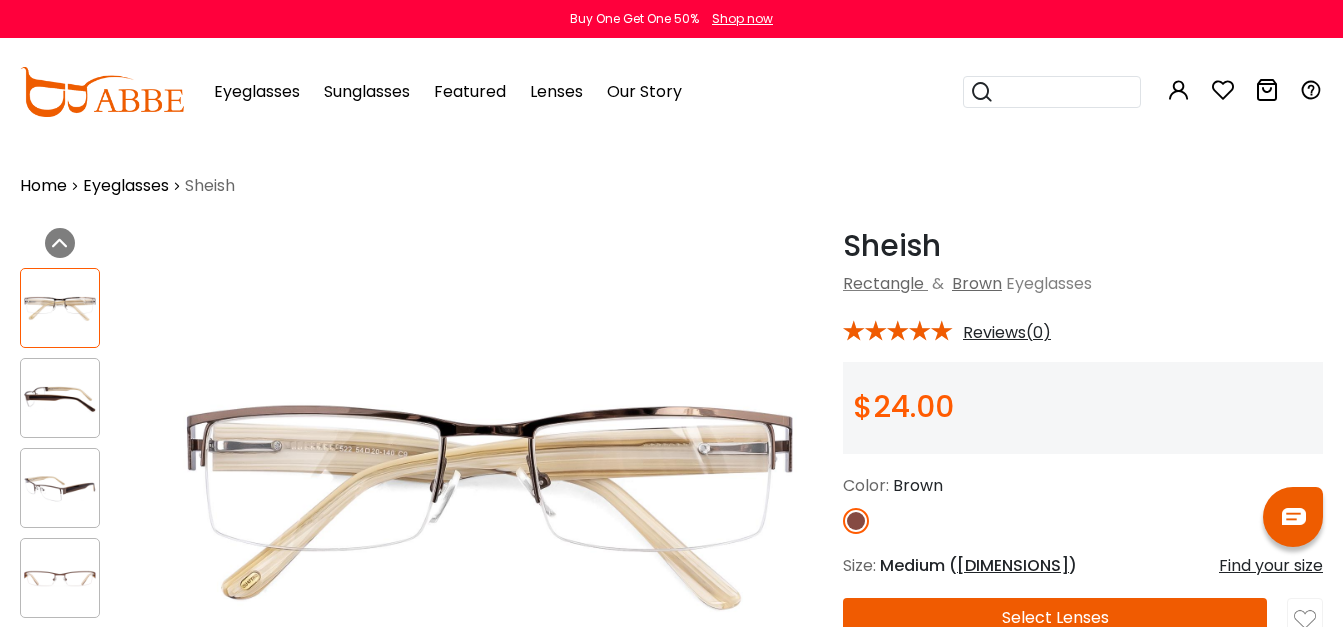 scroll, scrollTop: 0, scrollLeft: 0, axis: both 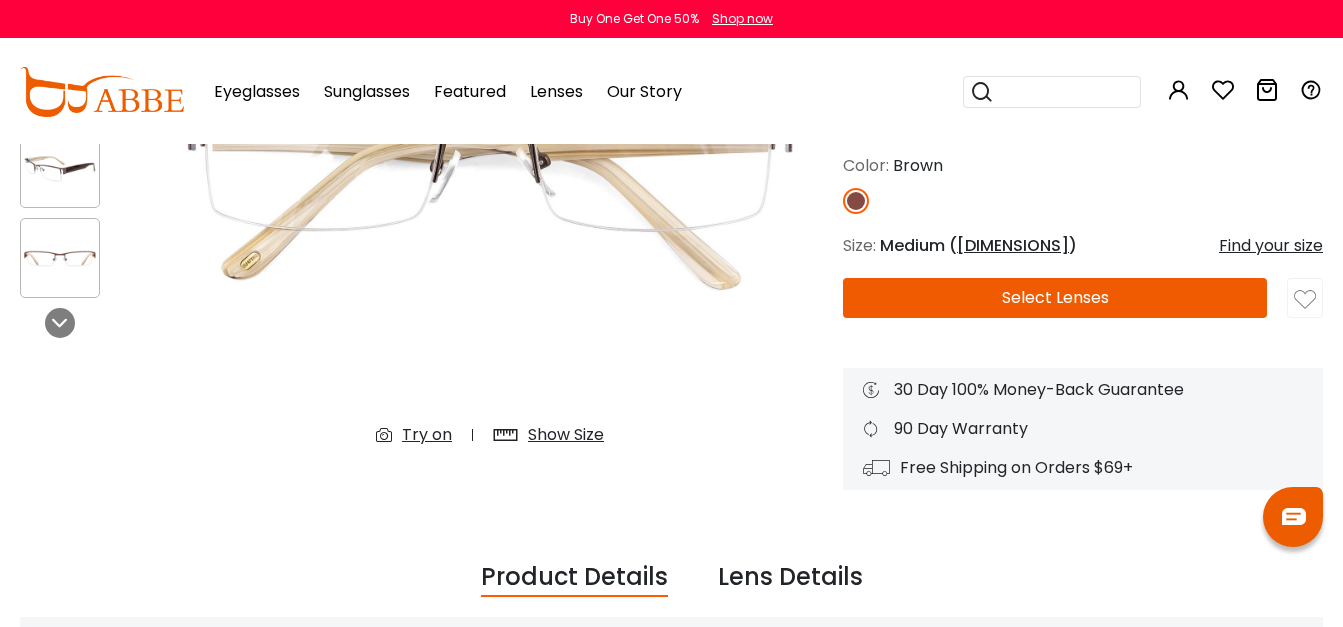 click on "Try on" at bounding box center [427, 435] 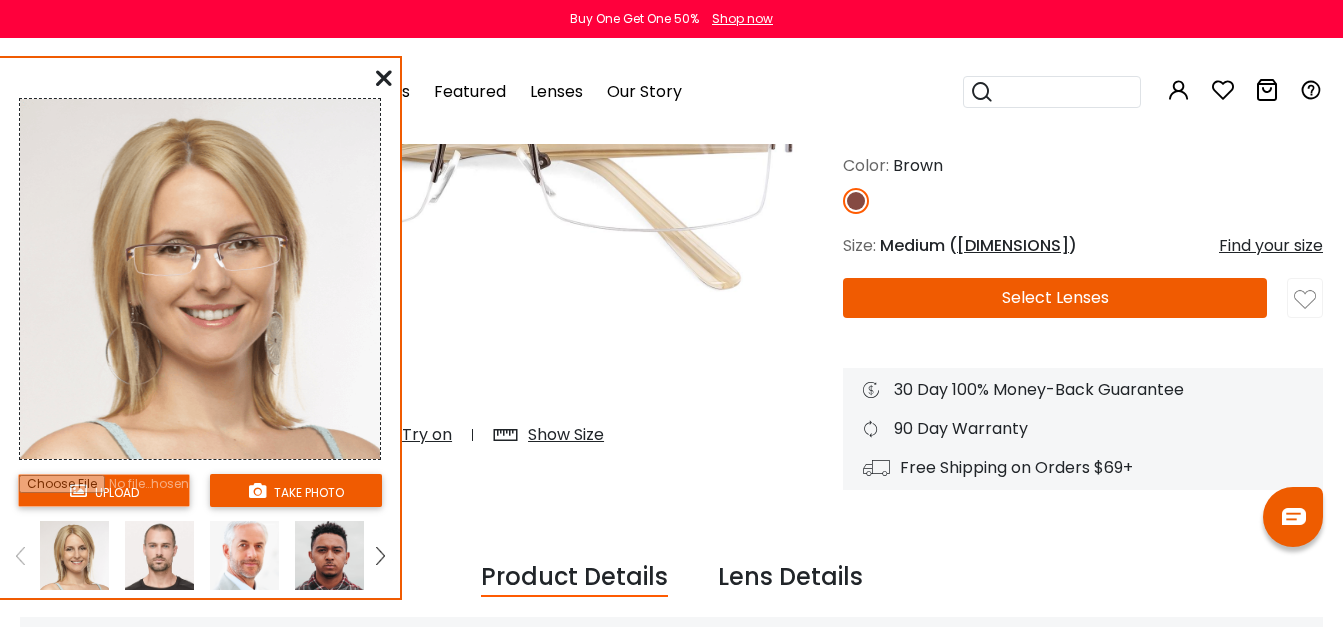 click at bounding box center (104, 490) 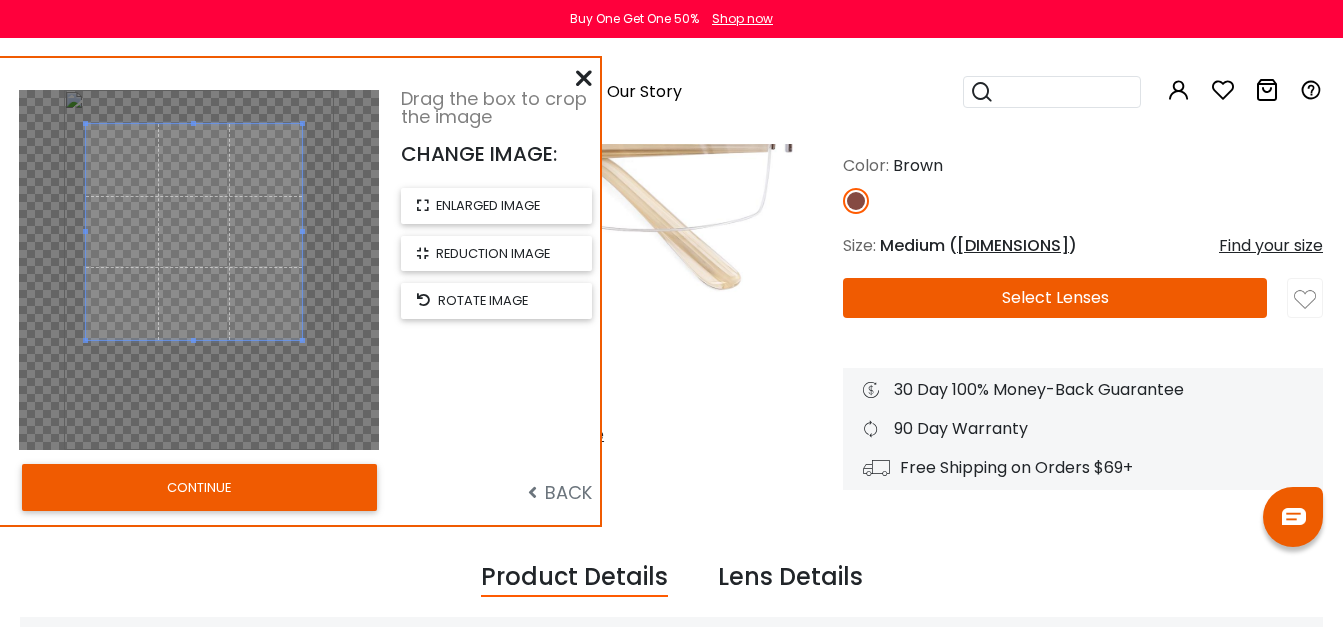 drag, startPoint x: 213, startPoint y: 259, endPoint x: 208, endPoint y: 221, distance: 38.327538 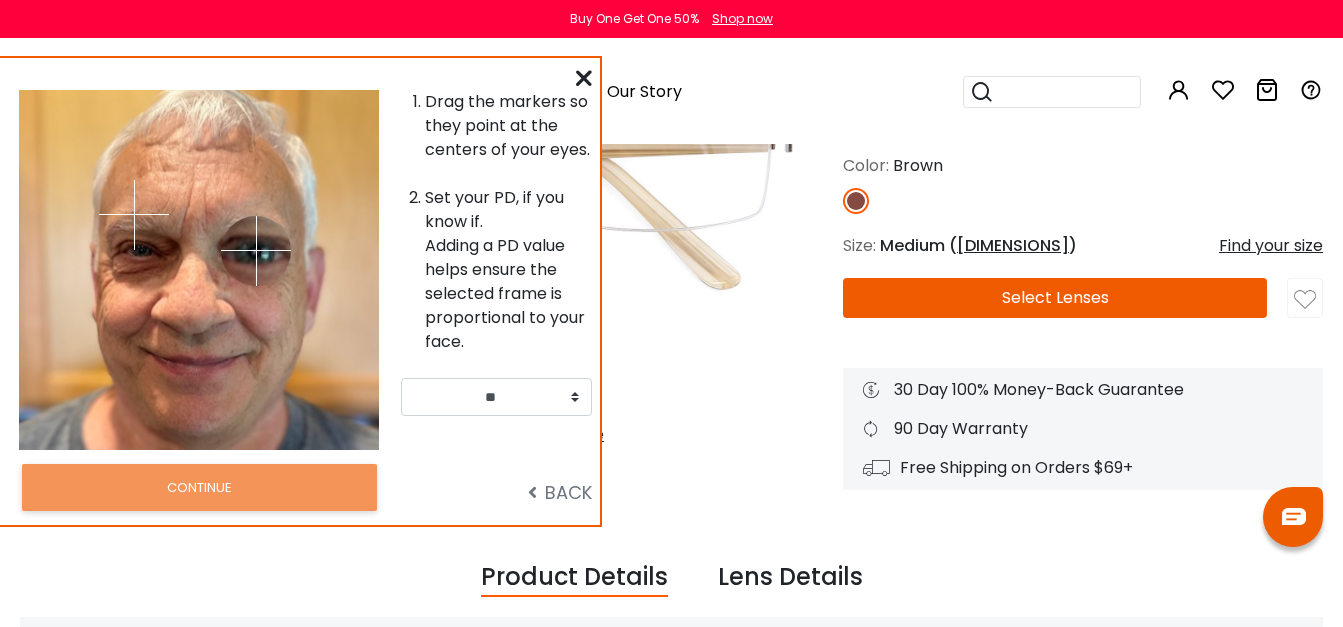 drag, startPoint x: 232, startPoint y: 206, endPoint x: 256, endPoint y: 250, distance: 50.119858 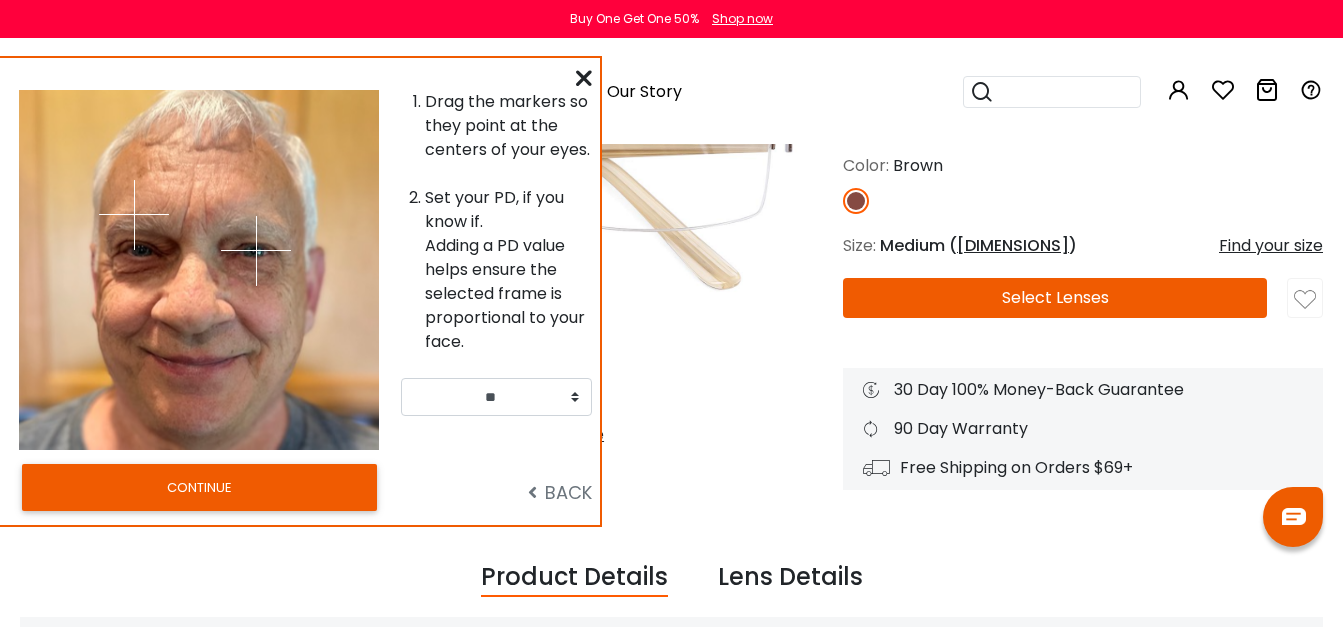 click at bounding box center (134, 215) 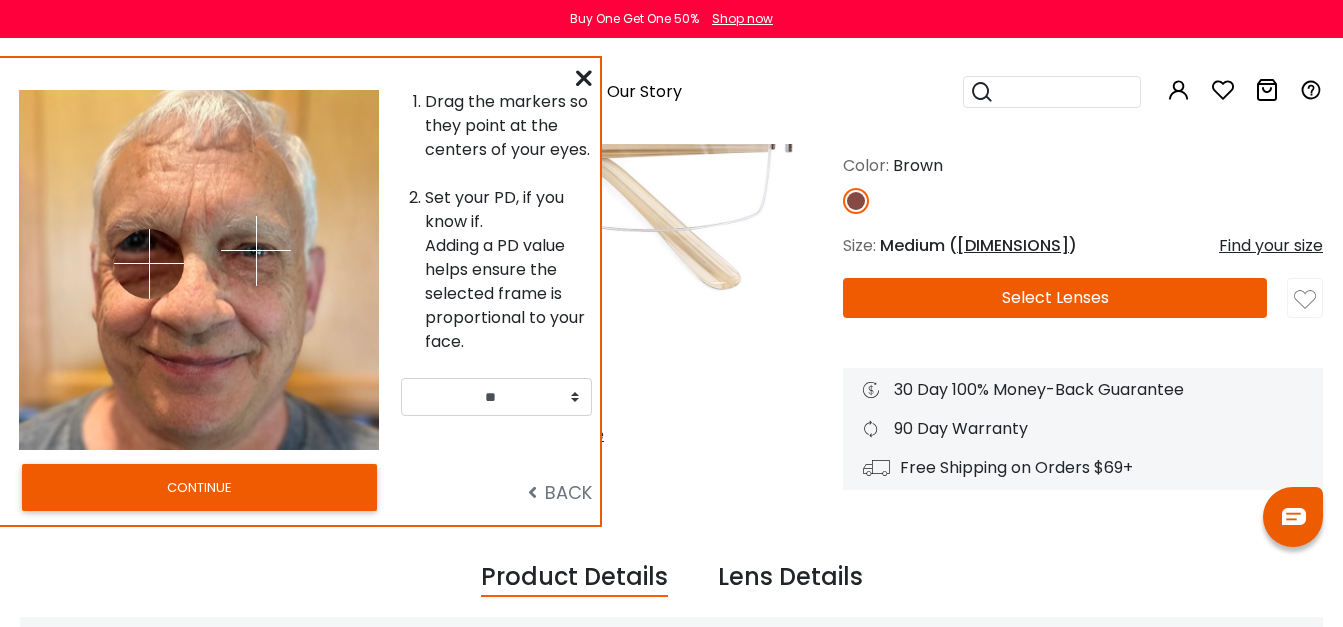 drag, startPoint x: 135, startPoint y: 216, endPoint x: 156, endPoint y: 204, distance: 24.186773 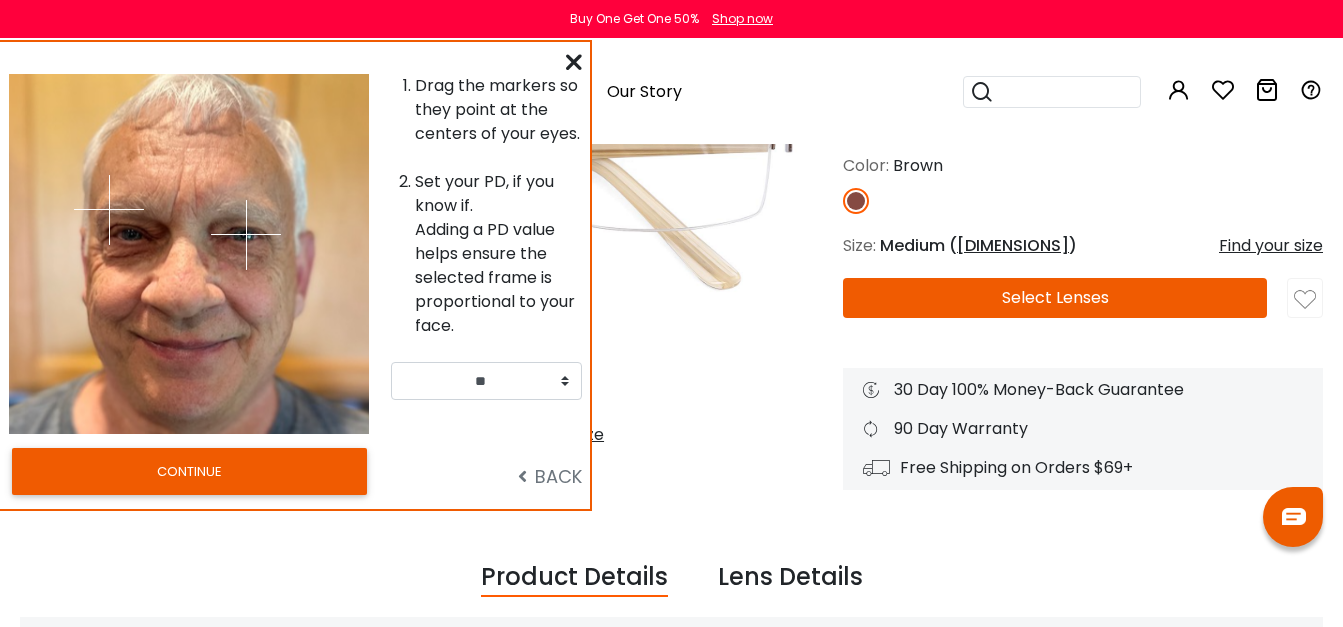 click at bounding box center (99, 254) 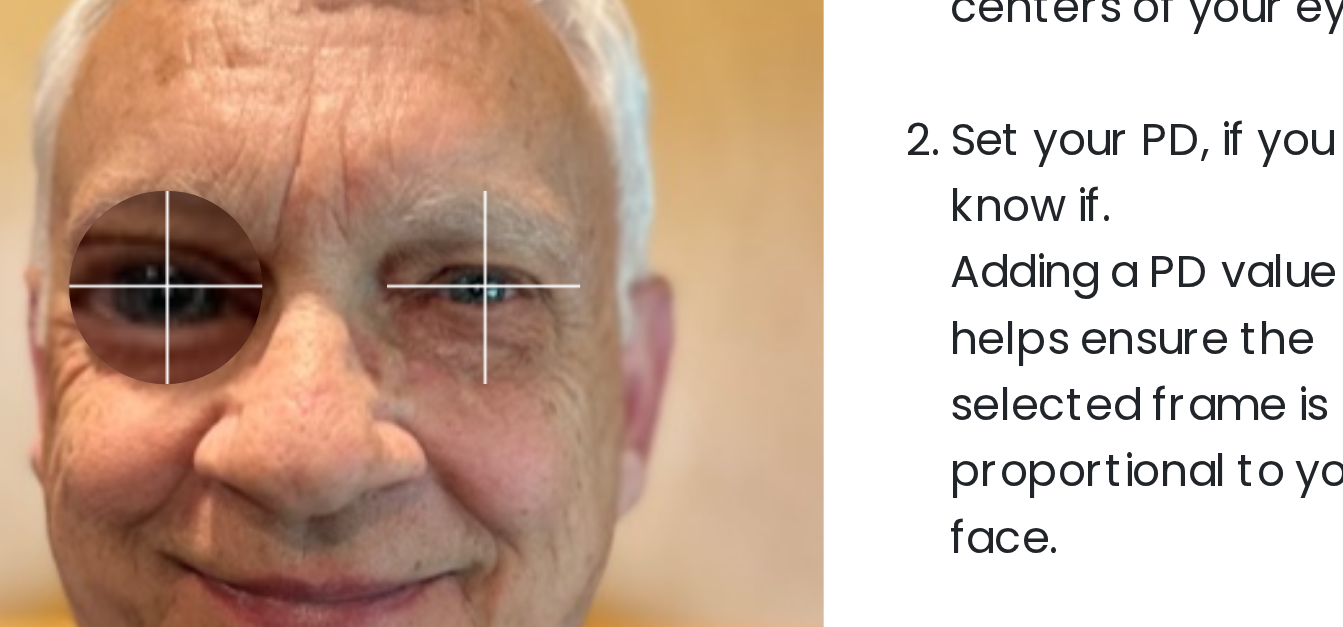 drag, startPoint x: 109, startPoint y: 207, endPoint x: 131, endPoint y: 234, distance: 34.828148 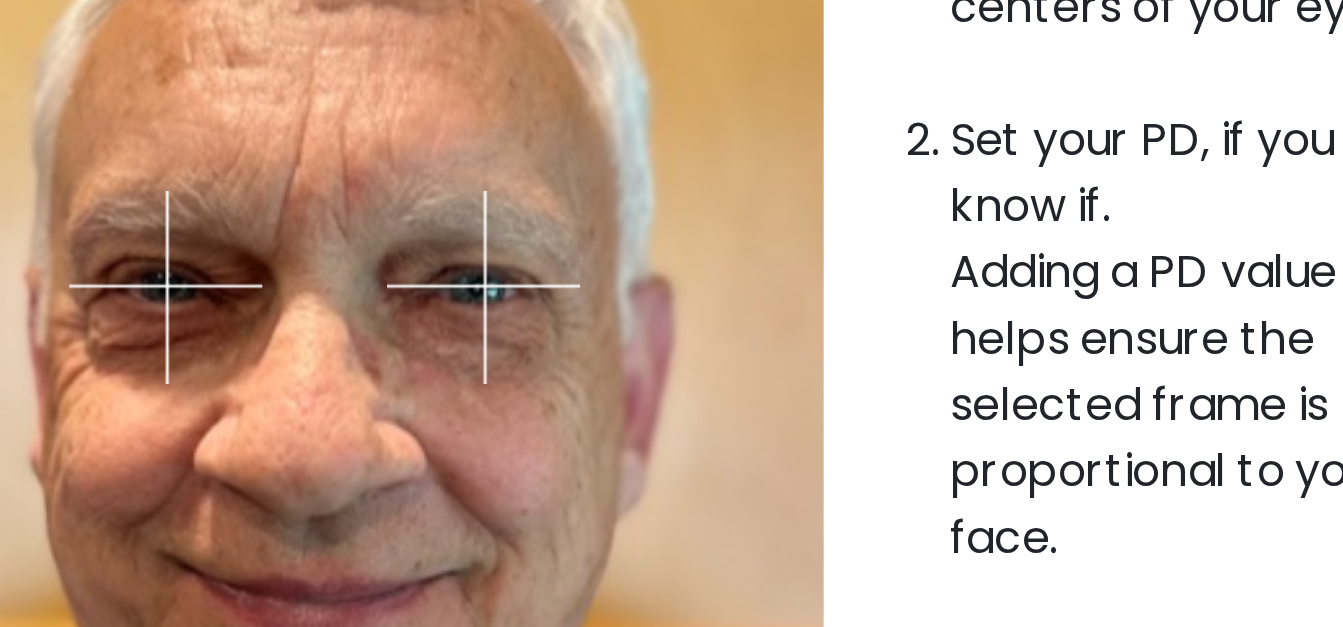 click at bounding box center [246, 235] 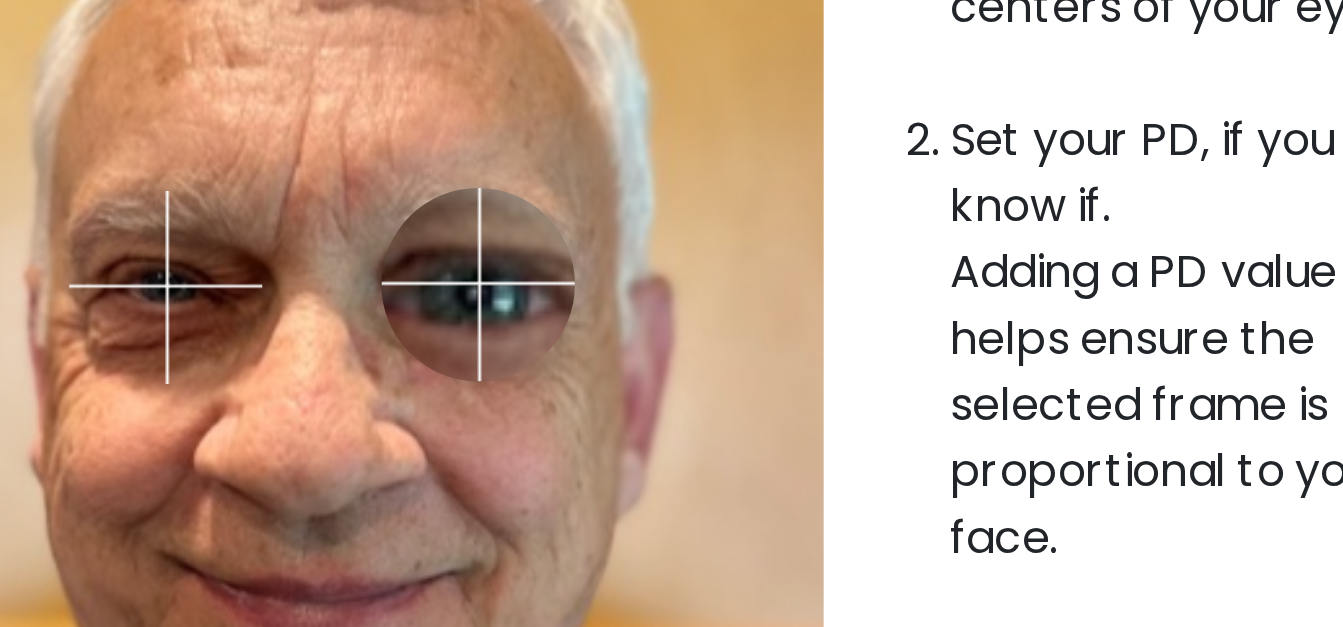 click at bounding box center (244, 234) 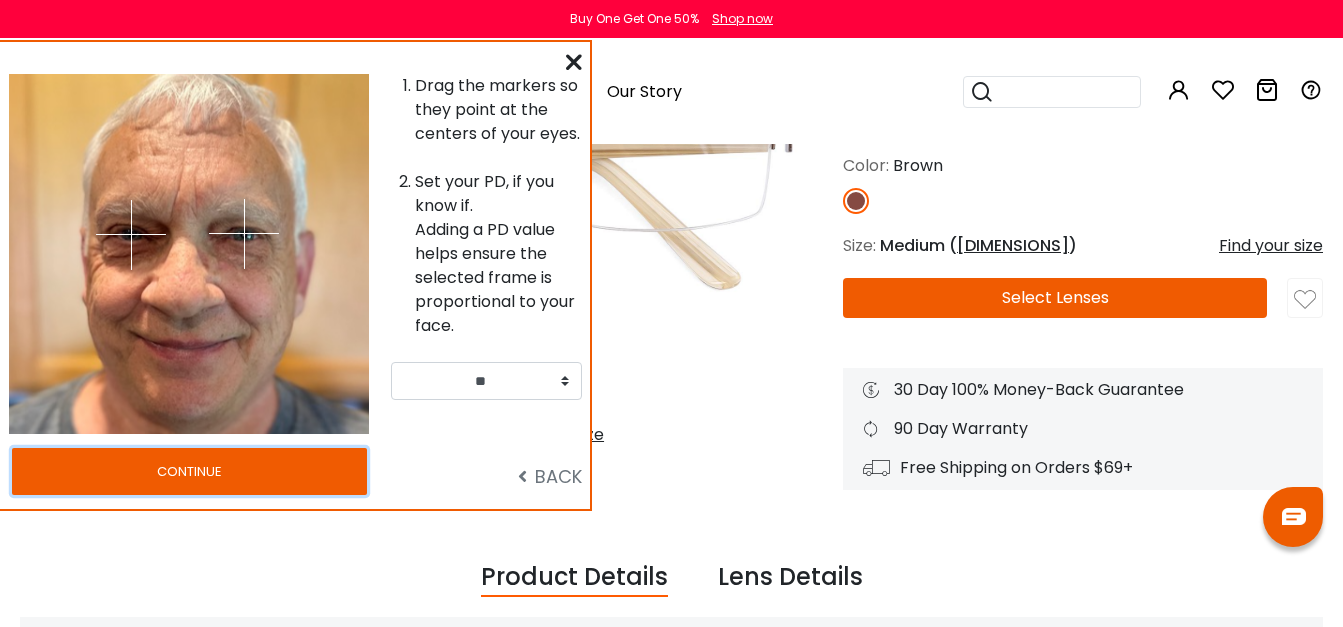click on "CONTINUE" at bounding box center [189, 471] 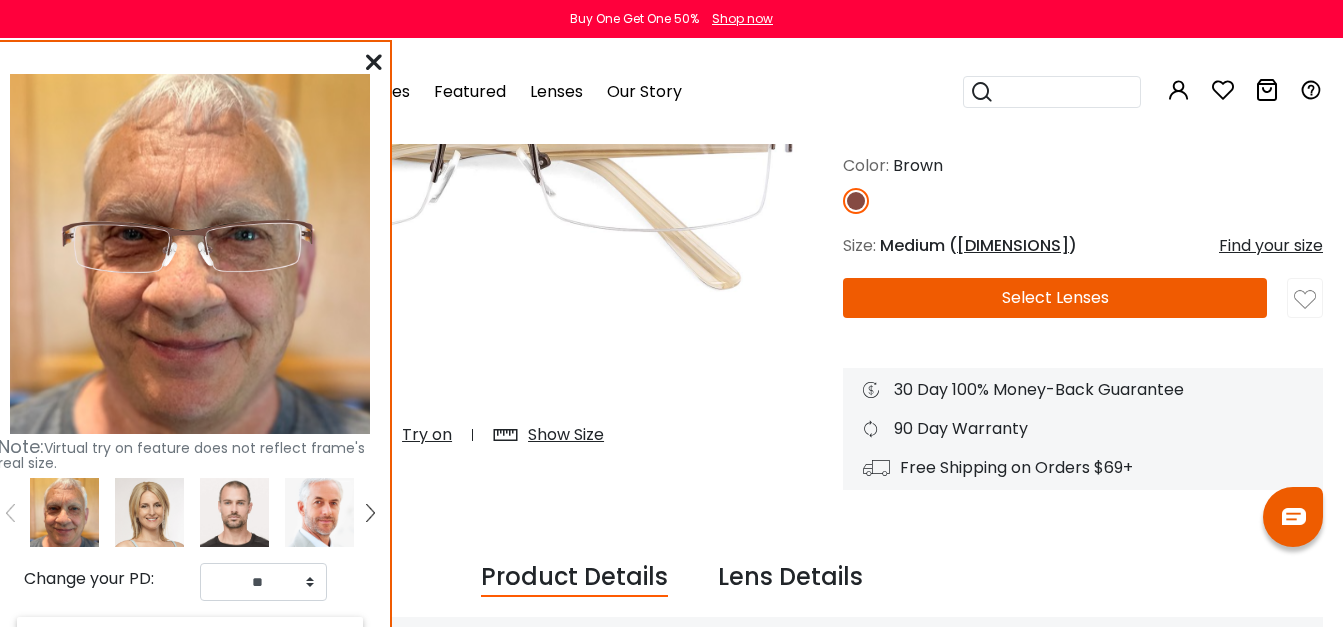 click at bounding box center (374, 62) 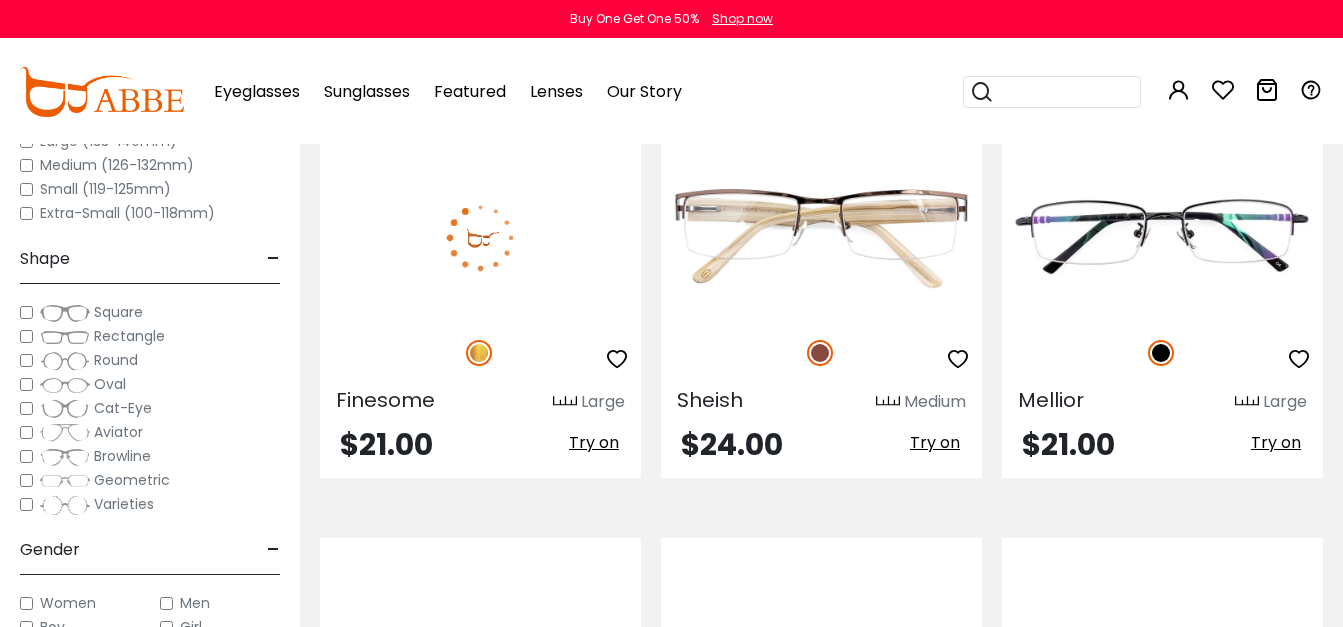 scroll, scrollTop: 0, scrollLeft: 0, axis: both 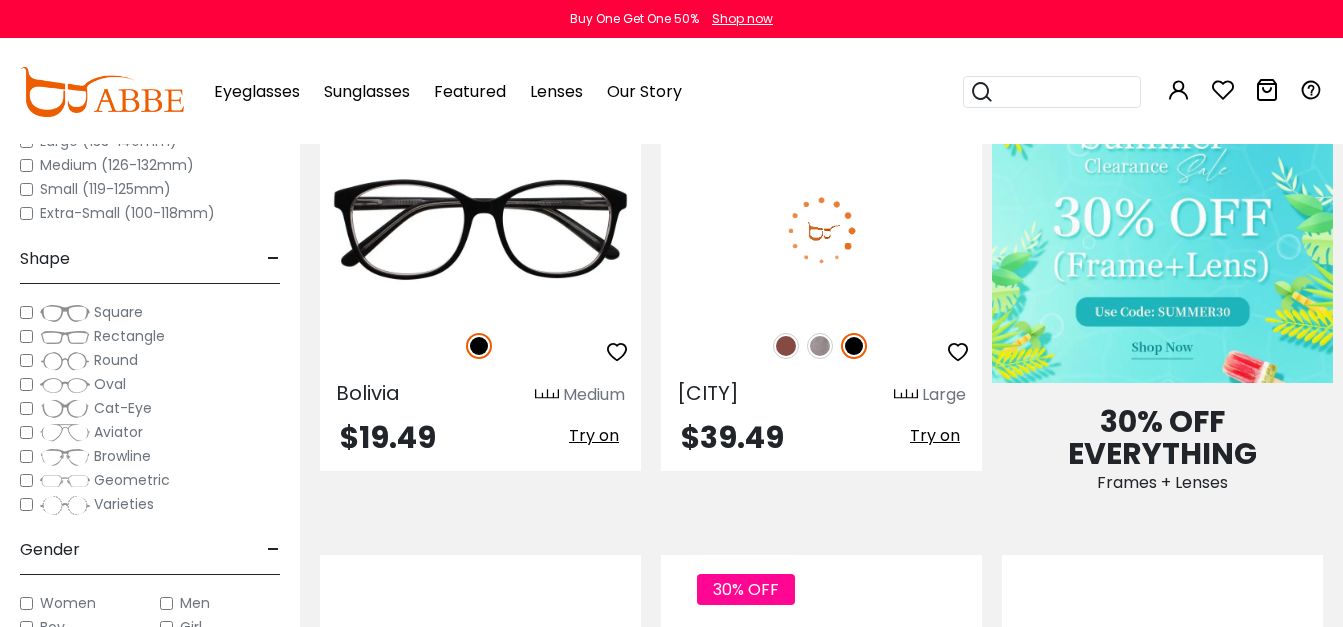 click on "Try on" at bounding box center (935, 435) 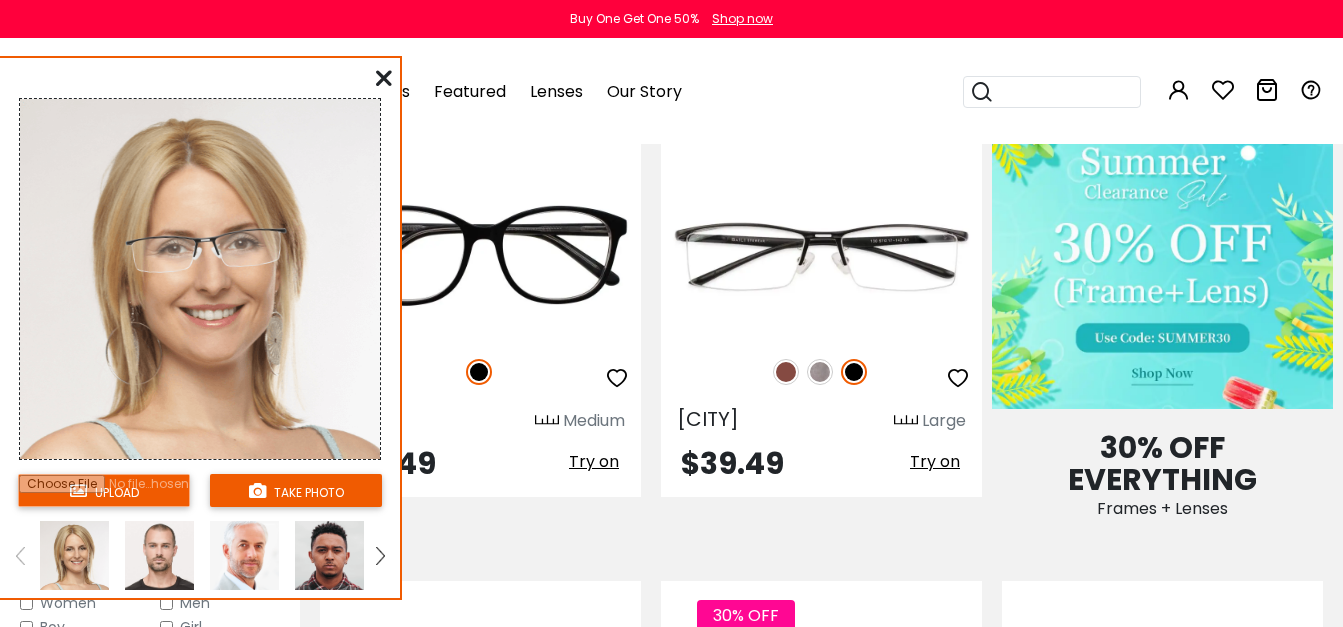 scroll, scrollTop: 973, scrollLeft: 0, axis: vertical 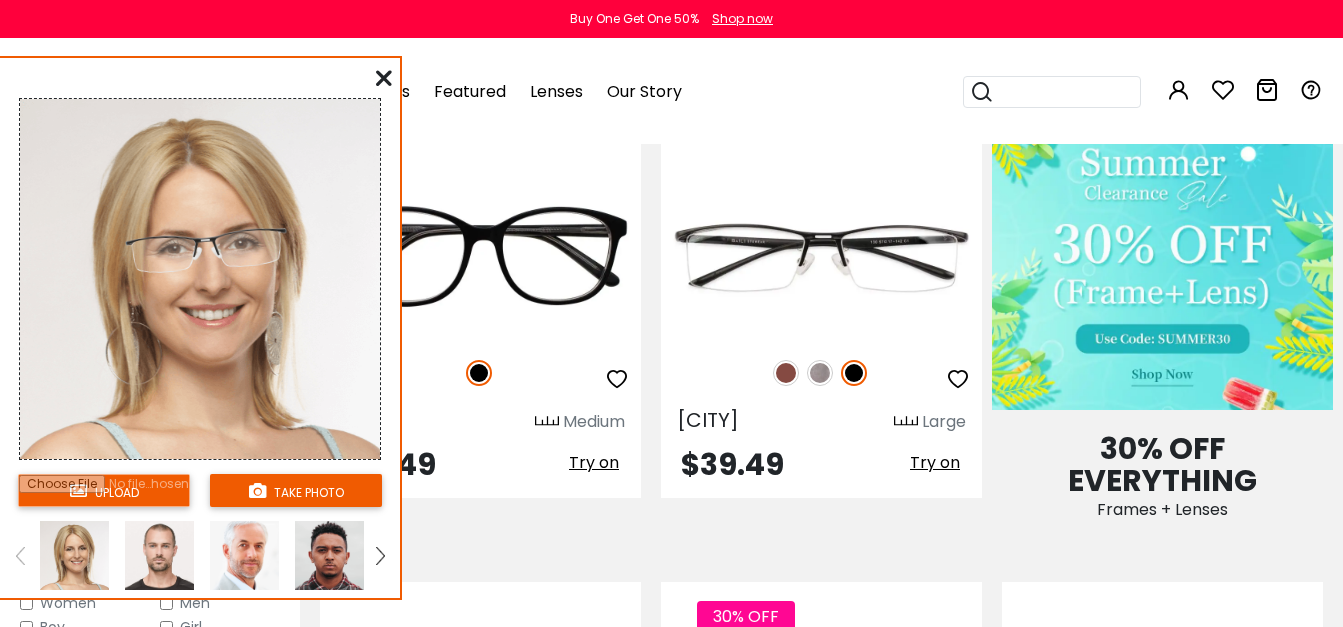 click at bounding box center (380, 556) 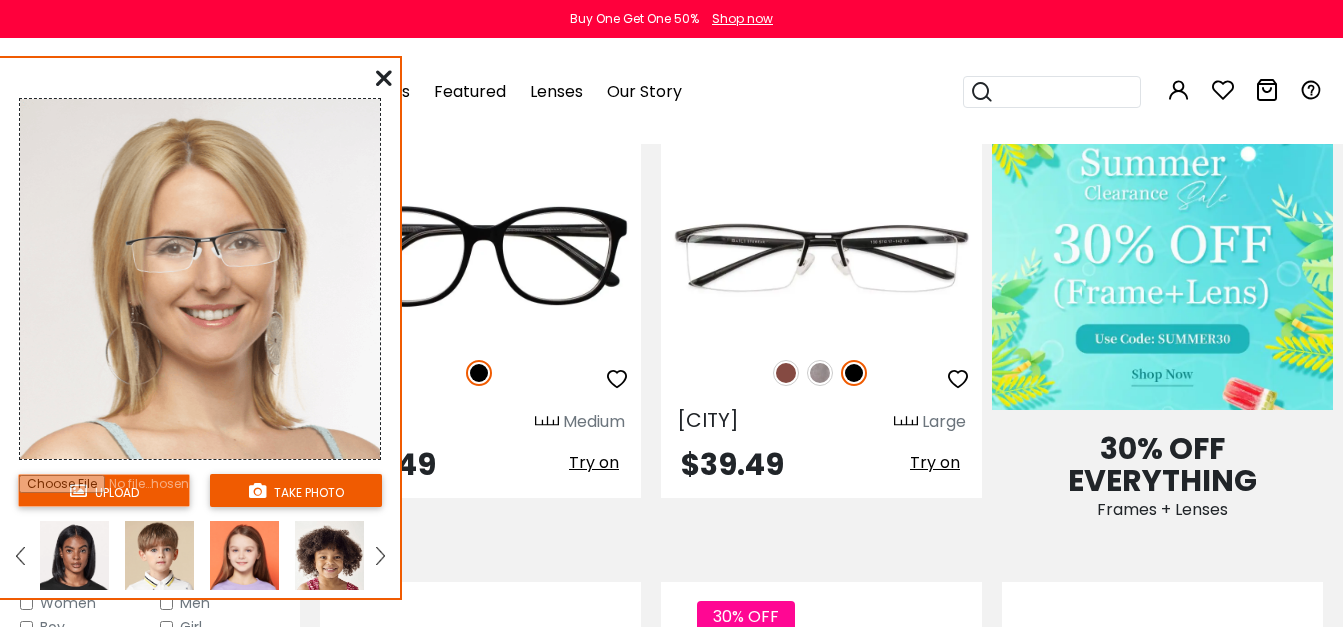 click at bounding box center (20, 555) 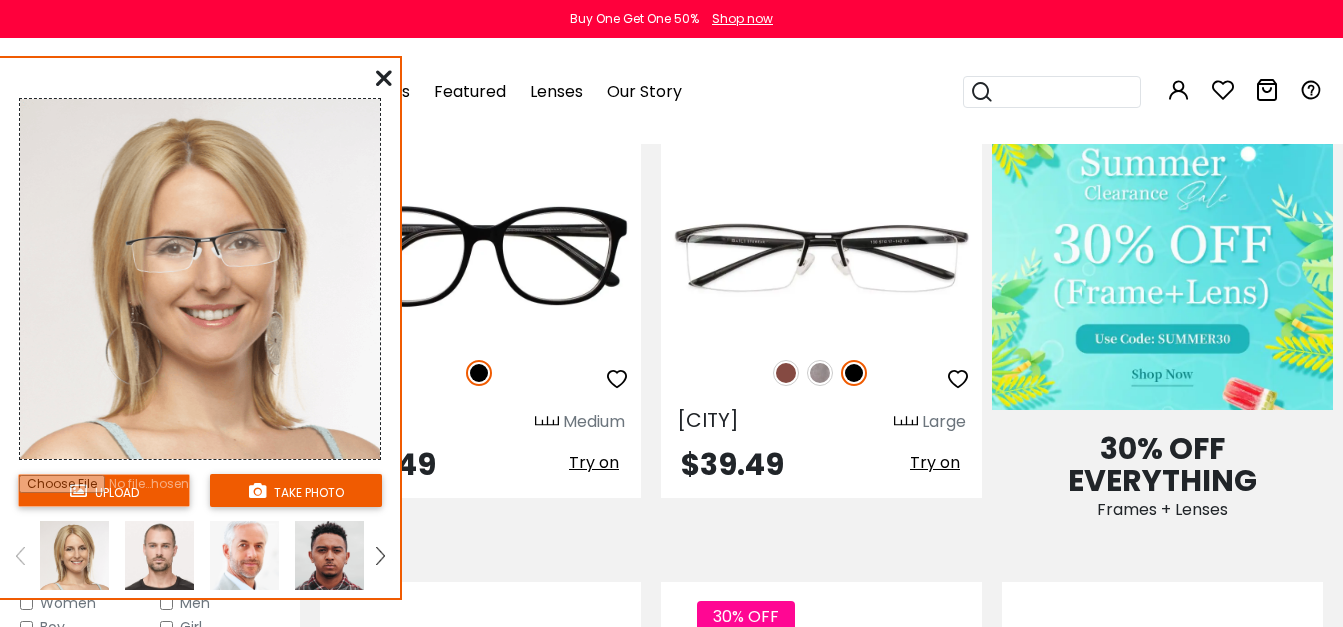 click at bounding box center [20, 555] 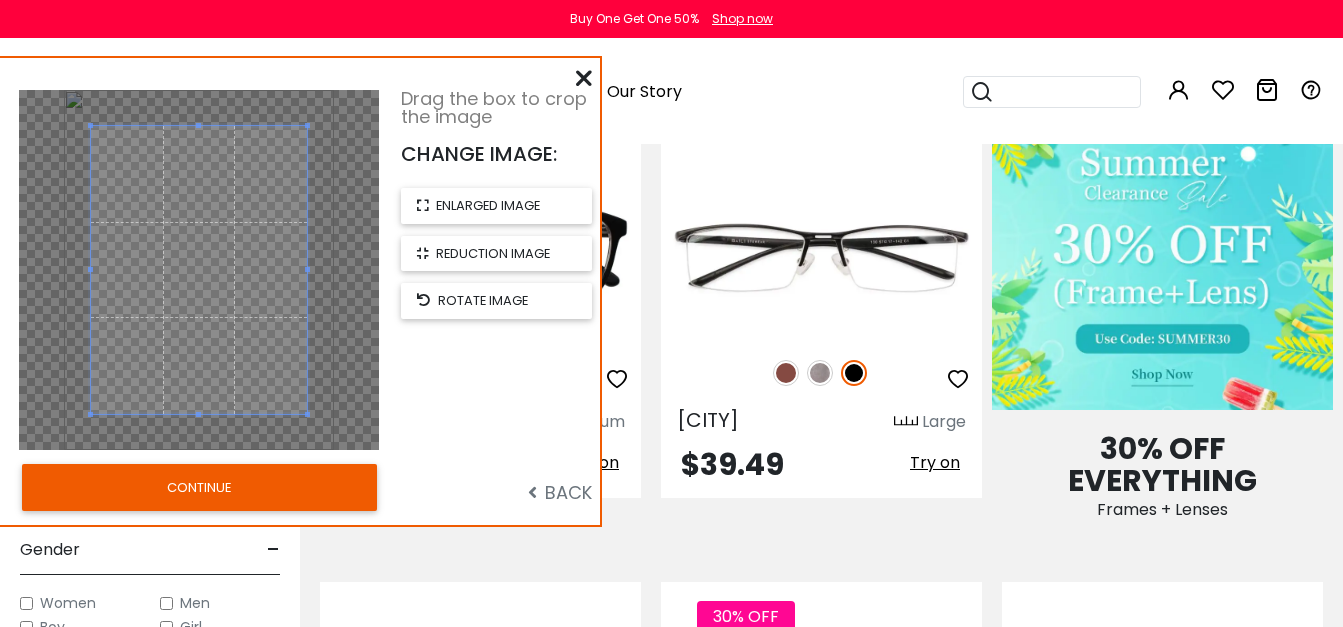 click on "CONTINUE" at bounding box center [199, 487] 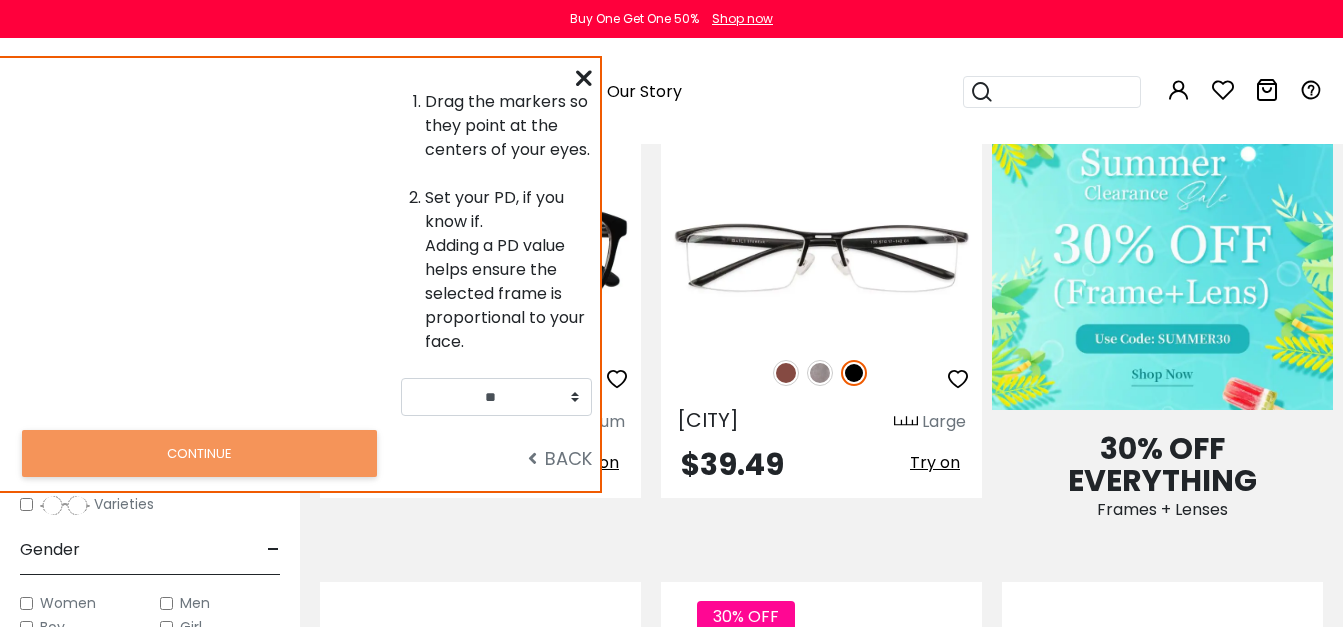 click on "BACK" at bounding box center (501, 453) 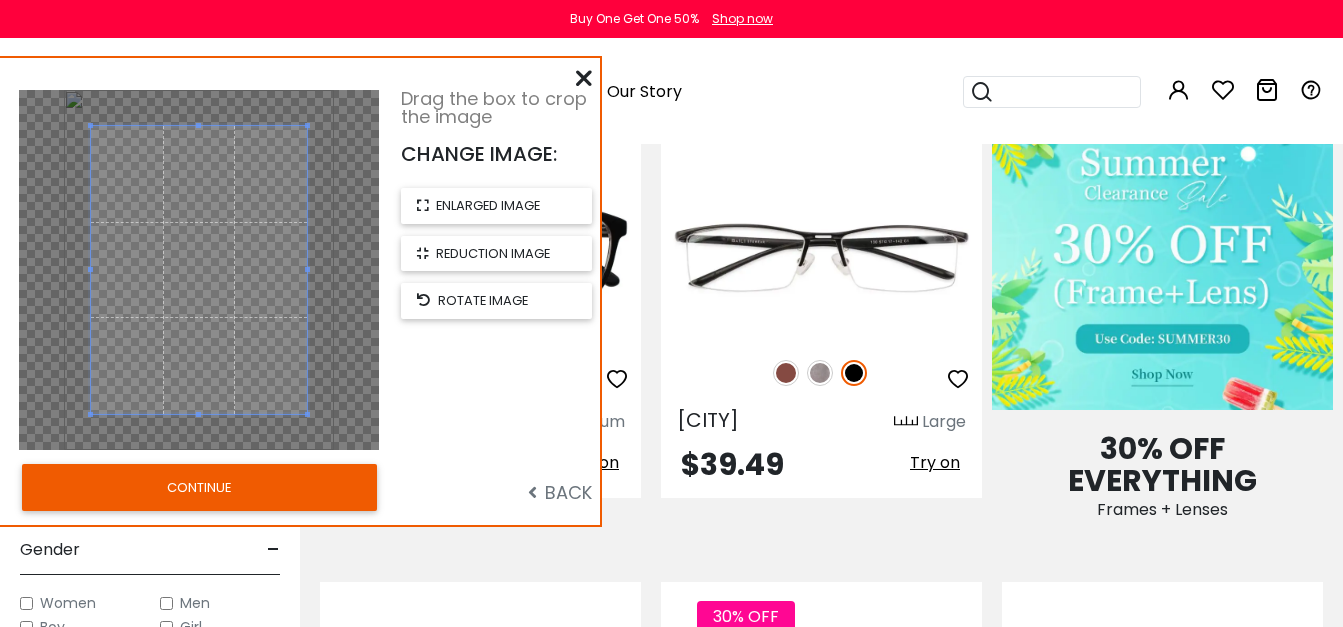 click on "CONTINUE" at bounding box center [199, 487] 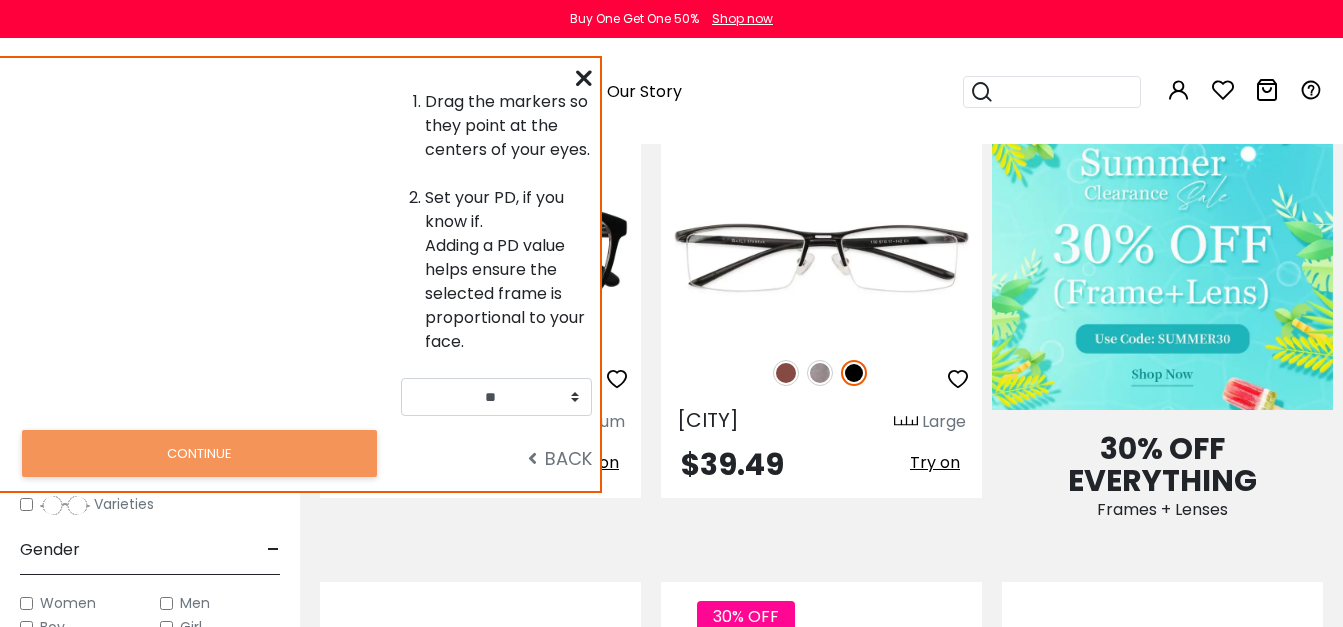click on "Drag the markers so they point at the centers of your eyes." at bounding box center [508, 126] 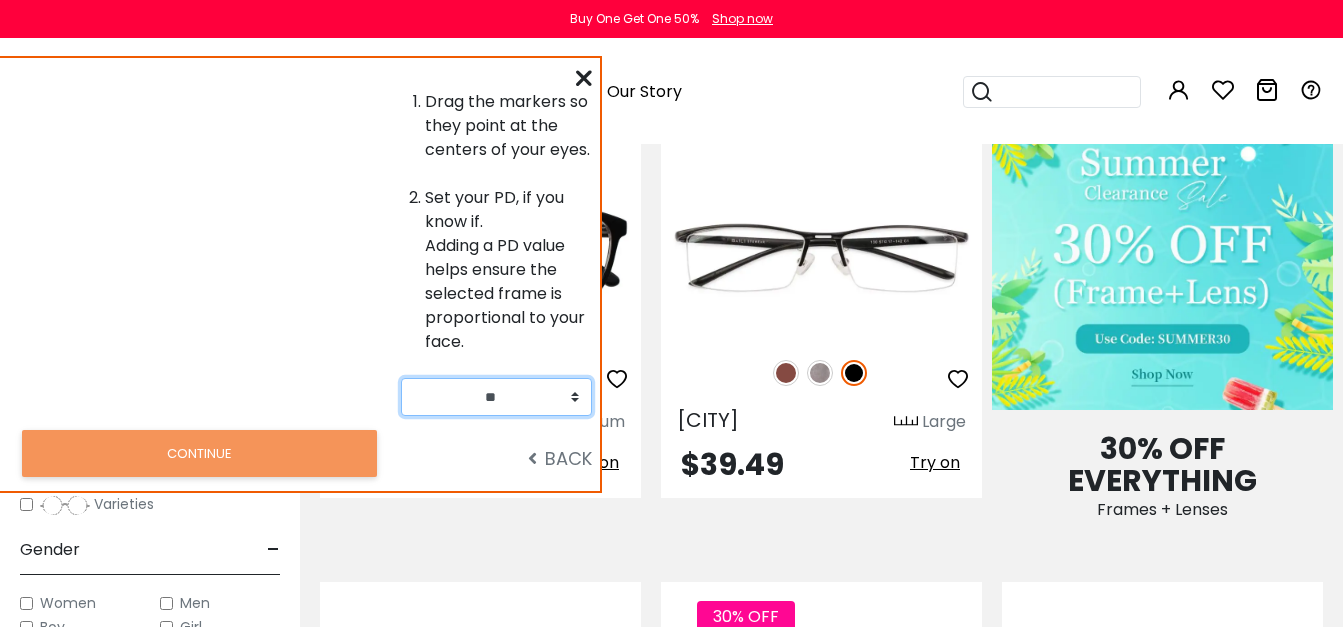 click on "** ** ** ** ** ** ** ** ** ** ** ** ** ** ** ** ** ** ** ** ** ** ** ** ** ** ** ** ** ** ** ** ** **" at bounding box center (496, 397) 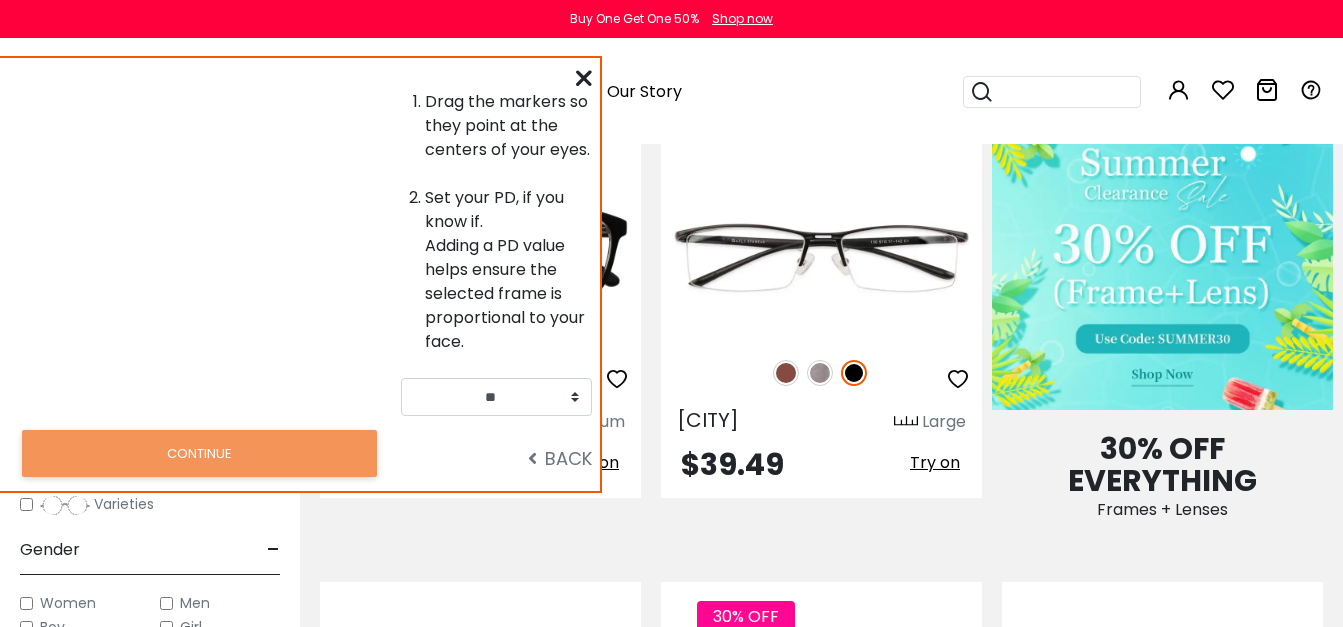 click at bounding box center [584, 78] 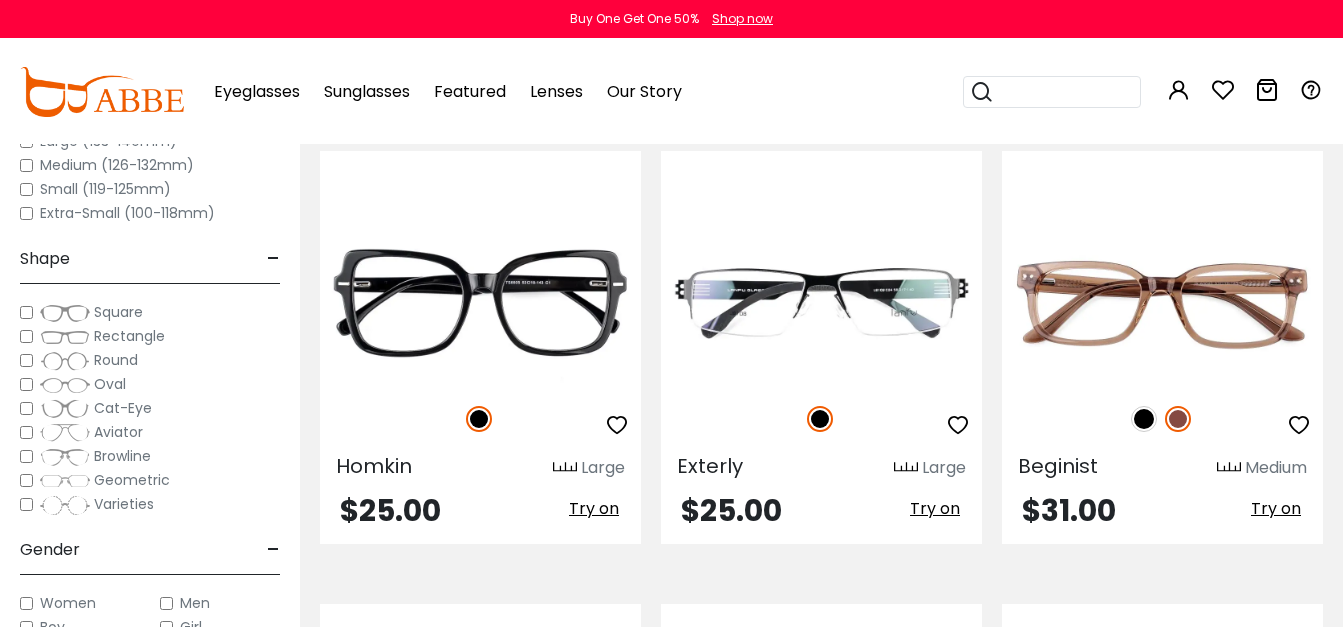 scroll, scrollTop: 5933, scrollLeft: 0, axis: vertical 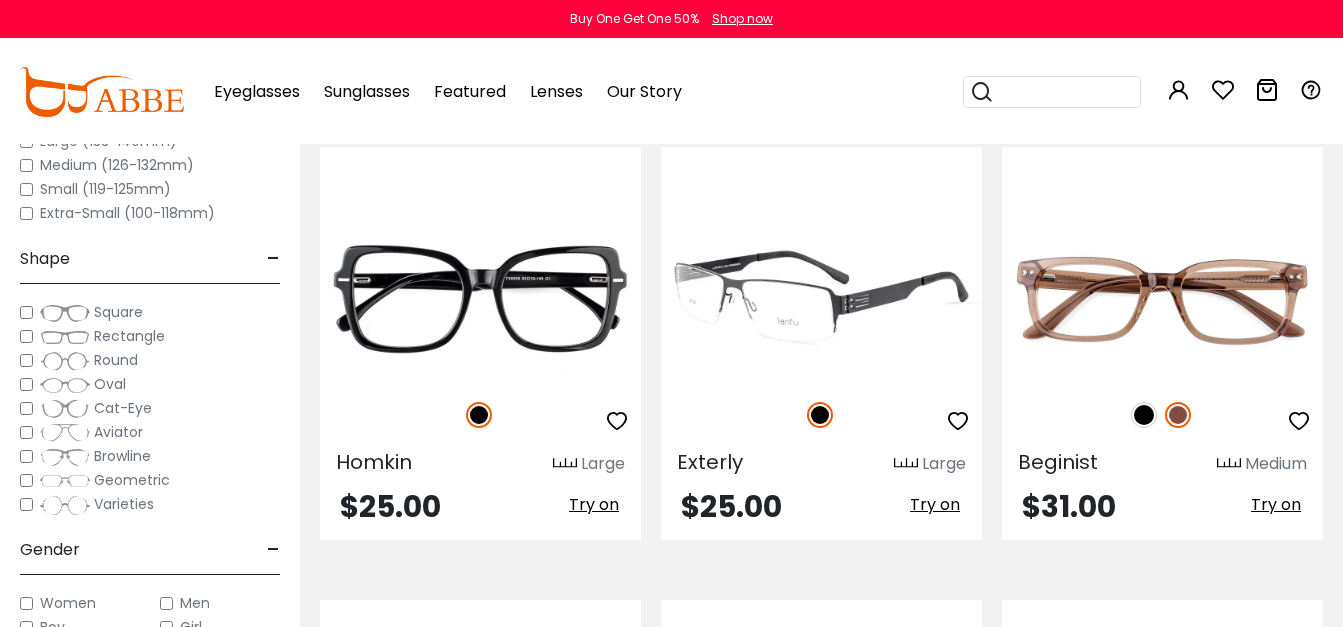click on "Try on" at bounding box center [935, 504] 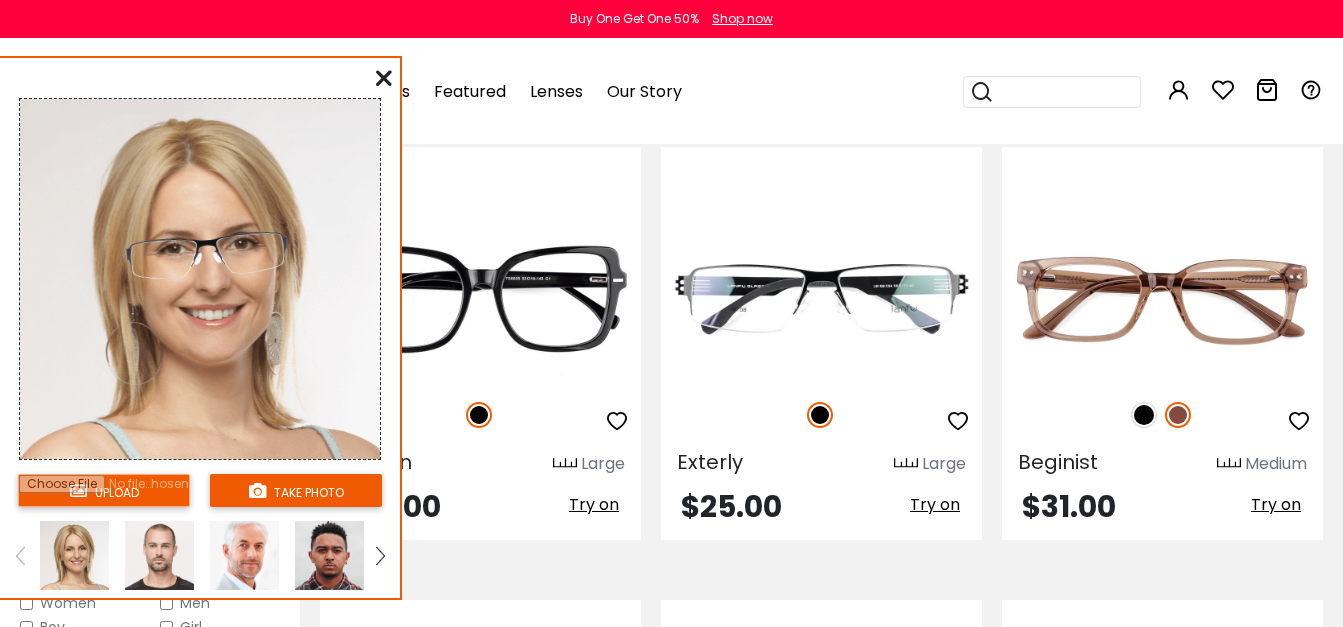 click at bounding box center [104, 490] 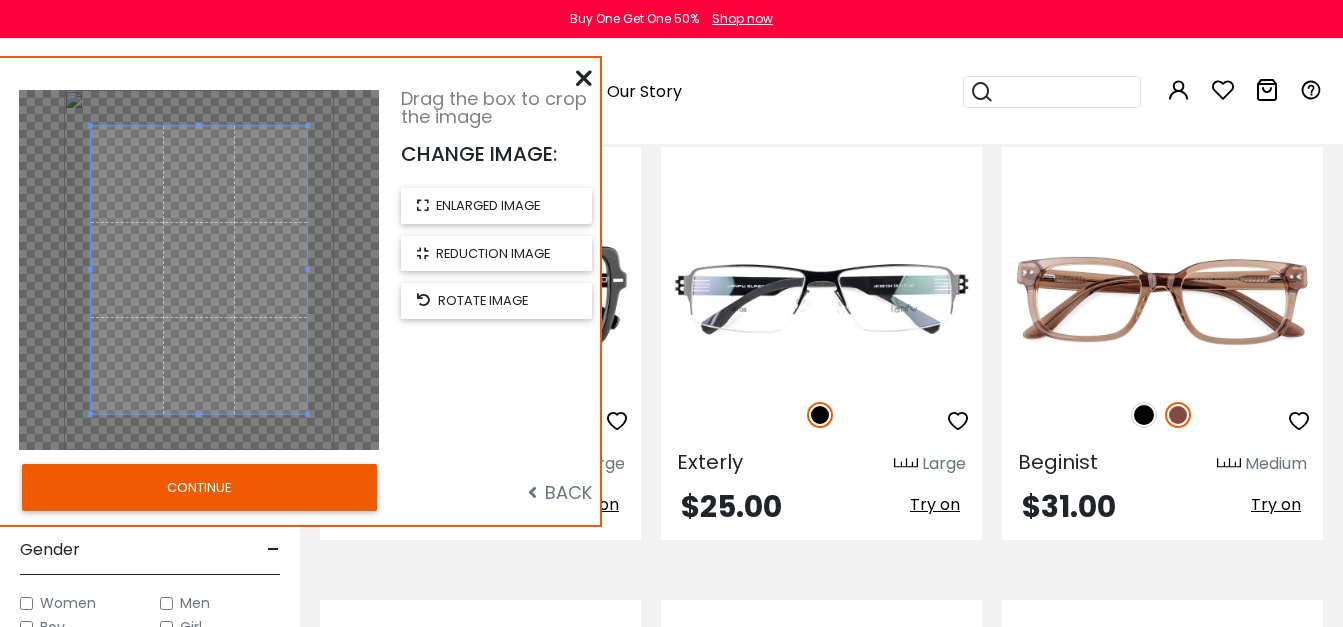 click on "CONTINUE" at bounding box center [199, 487] 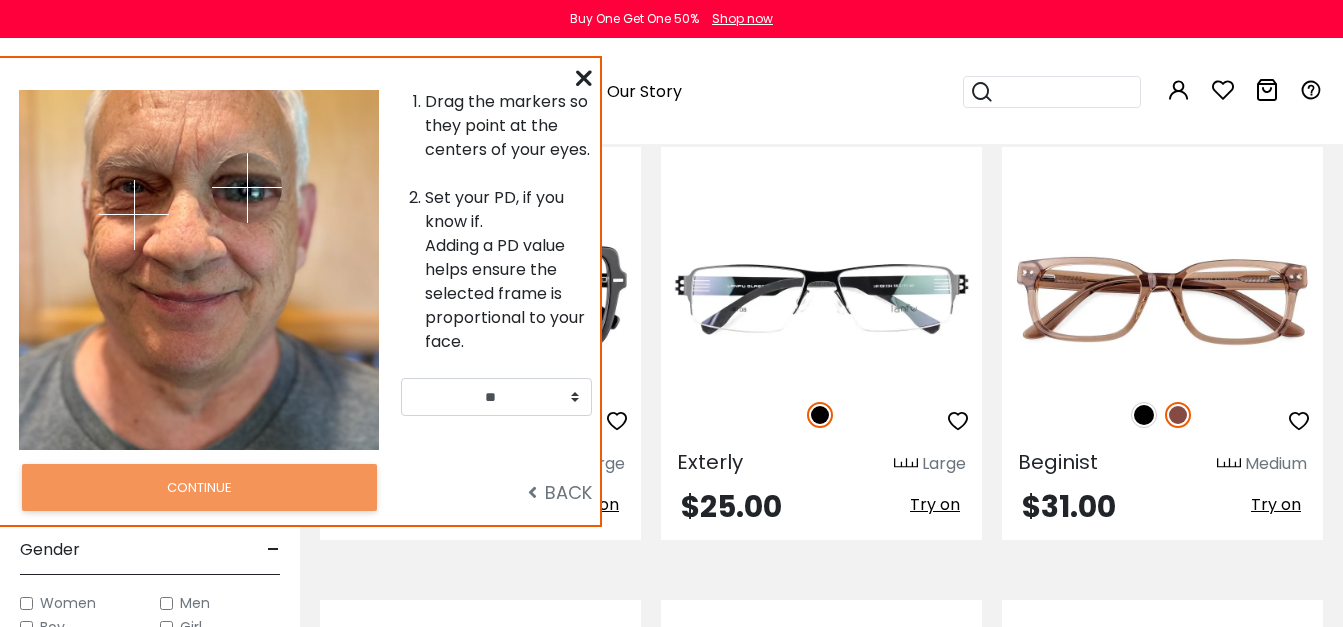 drag, startPoint x: 232, startPoint y: 209, endPoint x: 247, endPoint y: 187, distance: 26.627054 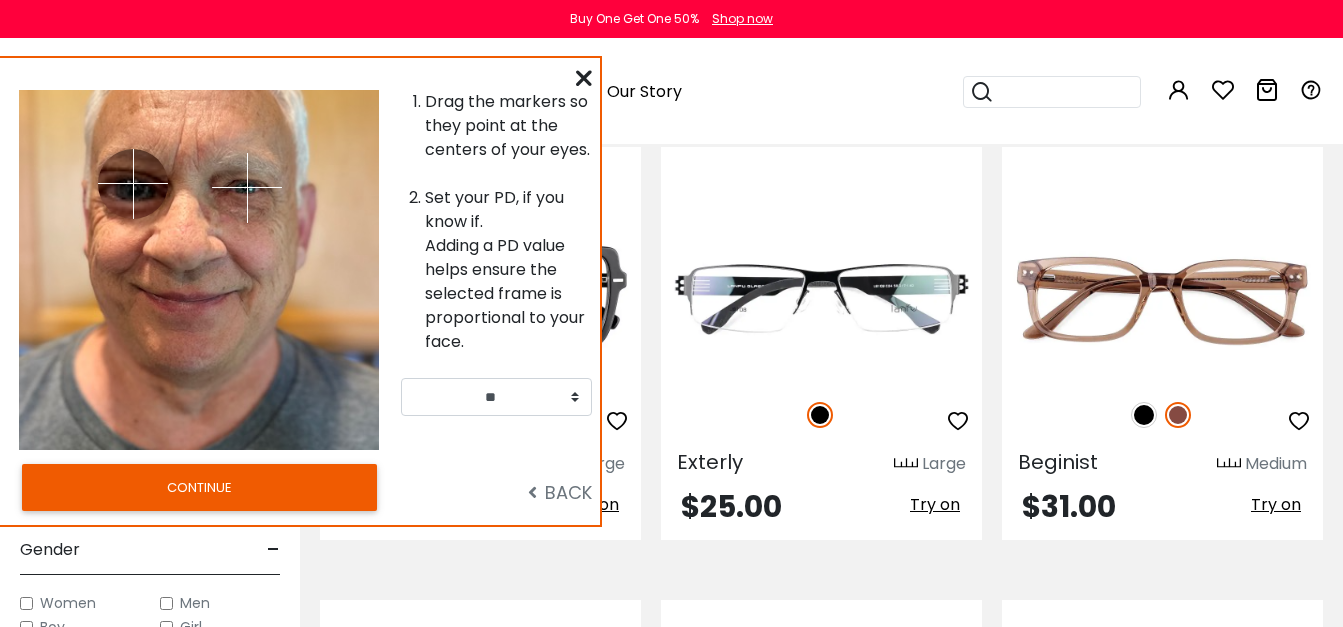 drag, startPoint x: 135, startPoint y: 211, endPoint x: 133, endPoint y: 185, distance: 26.076809 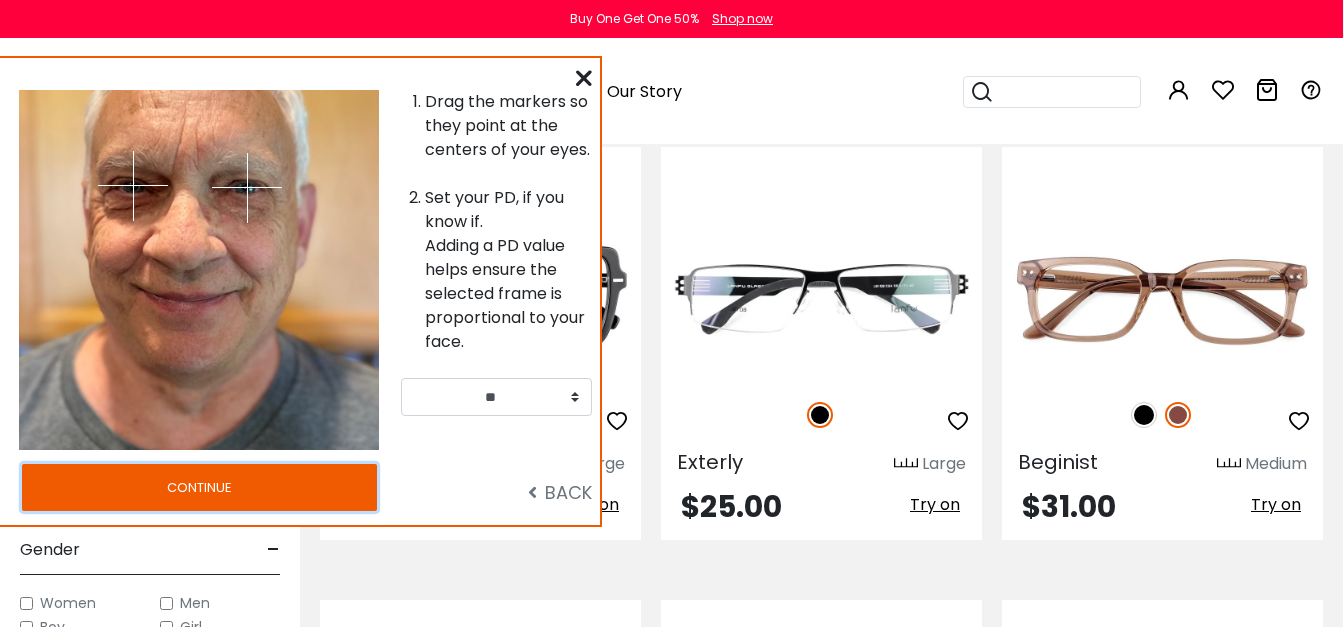 click on "CONTINUE" at bounding box center (199, 487) 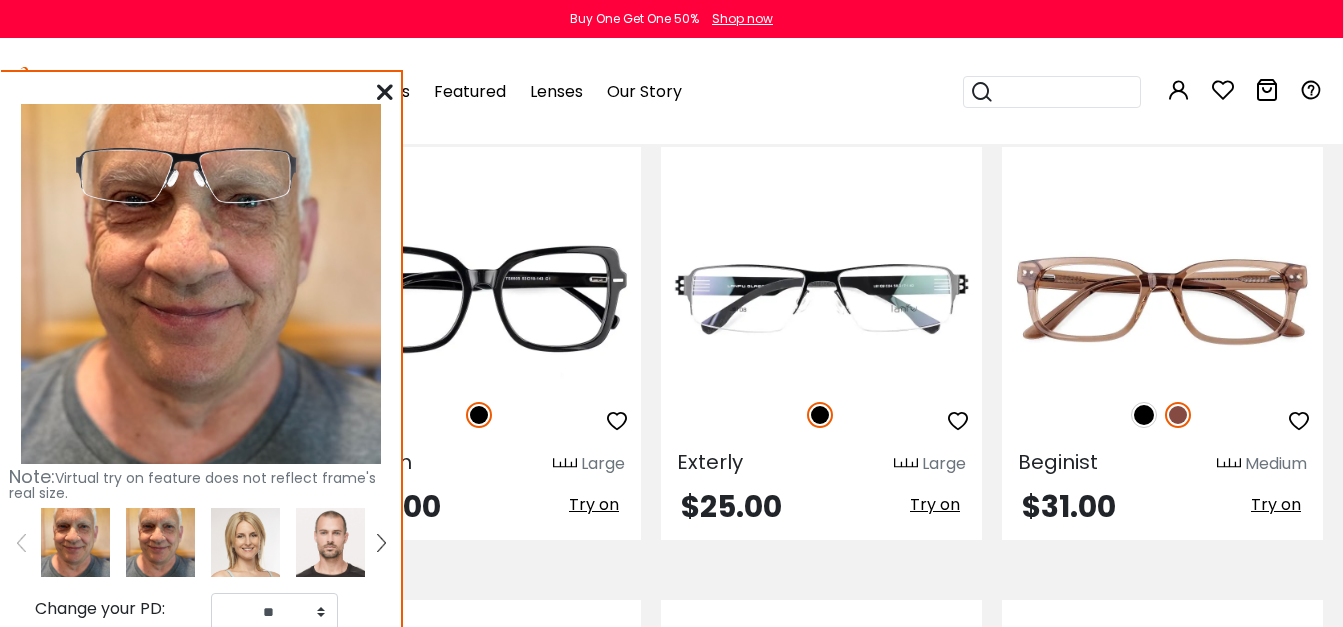 drag, startPoint x: 192, startPoint y: 141, endPoint x: 193, endPoint y: 155, distance: 14.035668 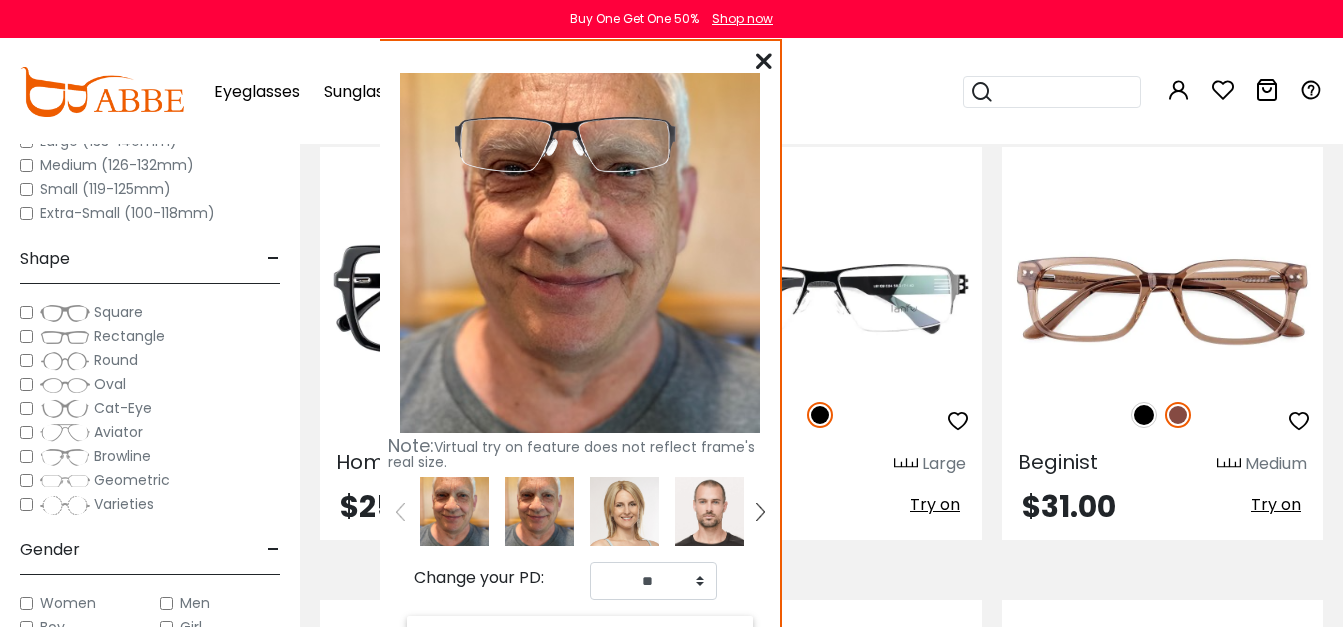 drag, startPoint x: 209, startPoint y: 158, endPoint x: 588, endPoint y: 127, distance: 380.2657 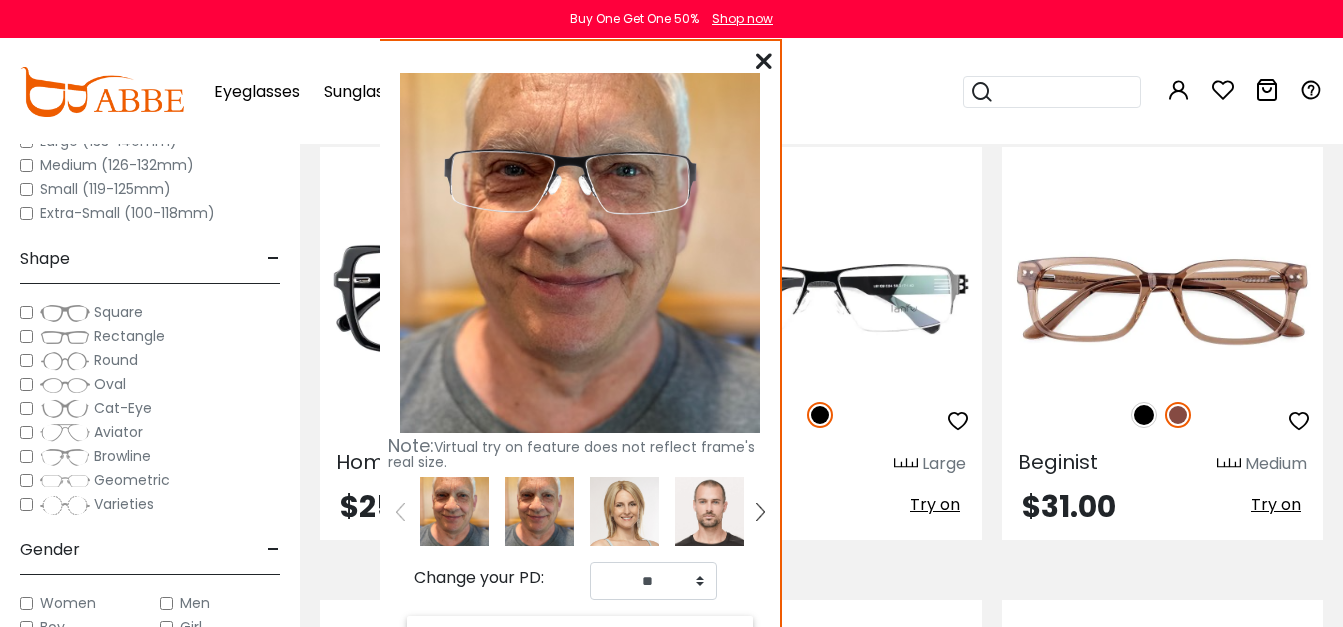 click at bounding box center [764, 61] 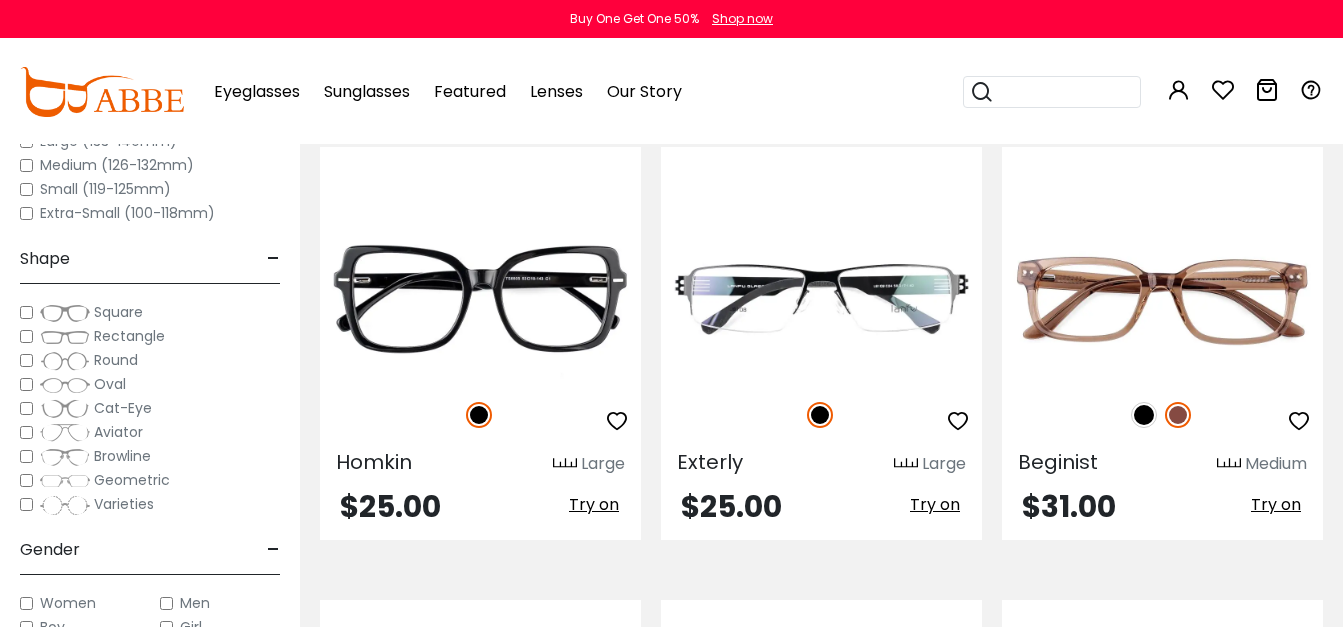 click on "-" at bounding box center [273, 259] 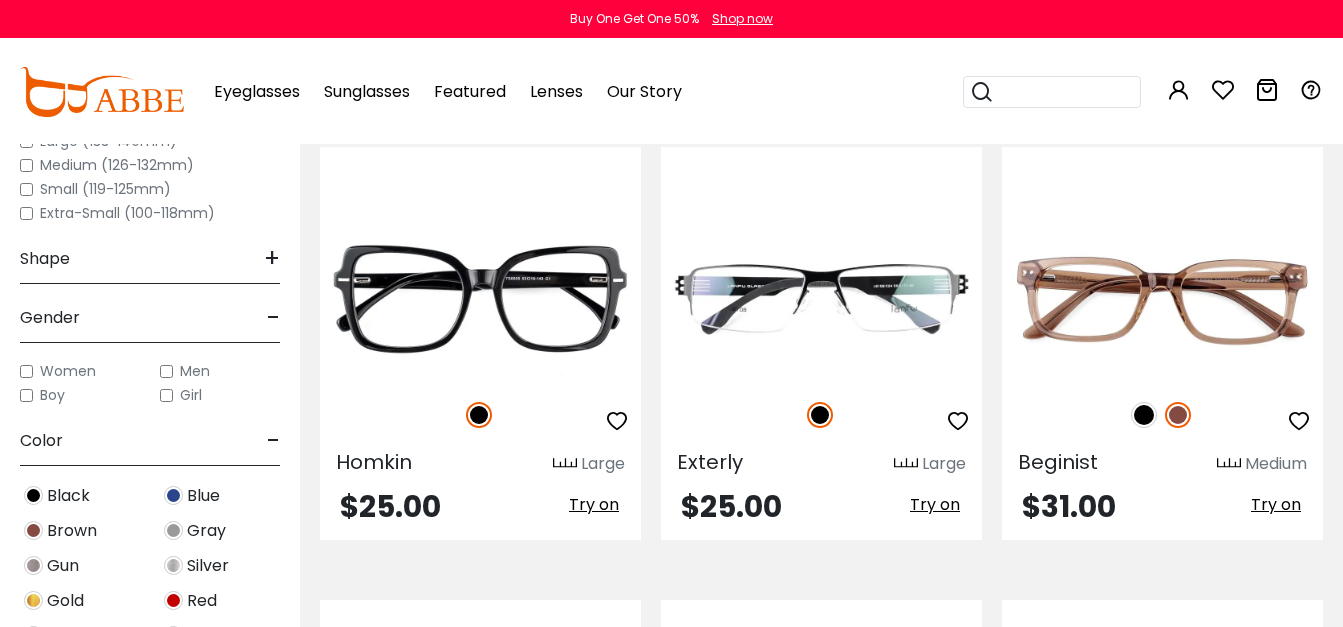 click on "Medium (126-132mm)" at bounding box center (150, 165) 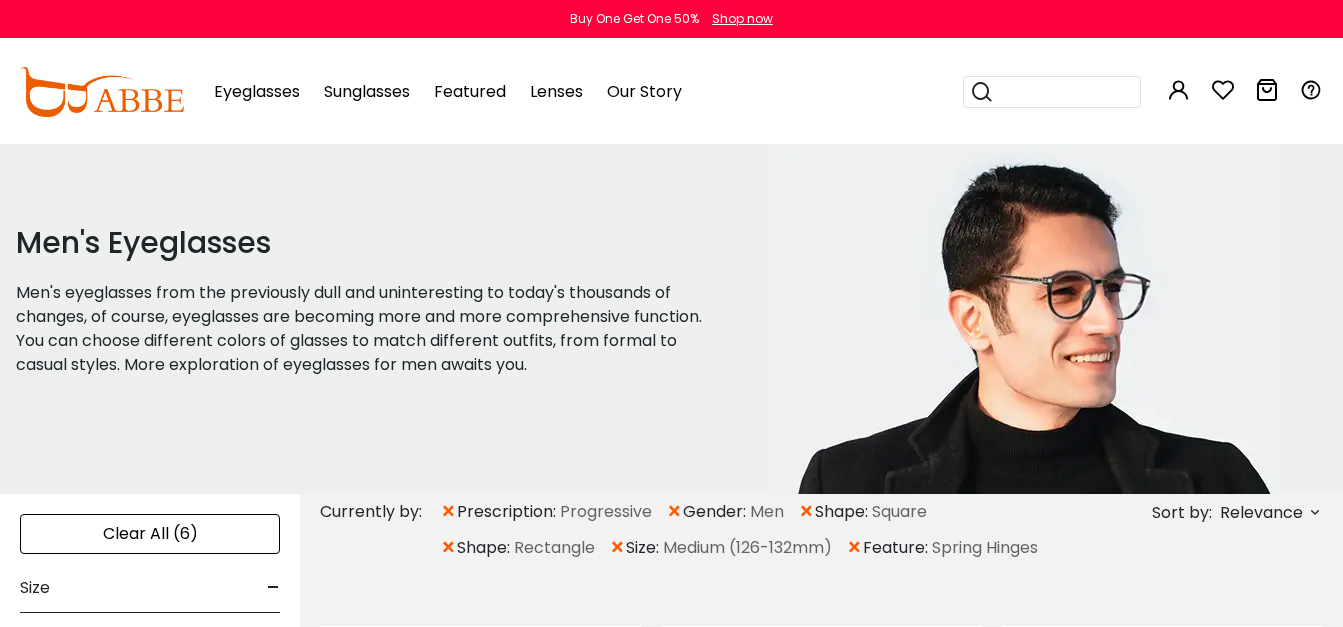 scroll, scrollTop: 0, scrollLeft: 0, axis: both 